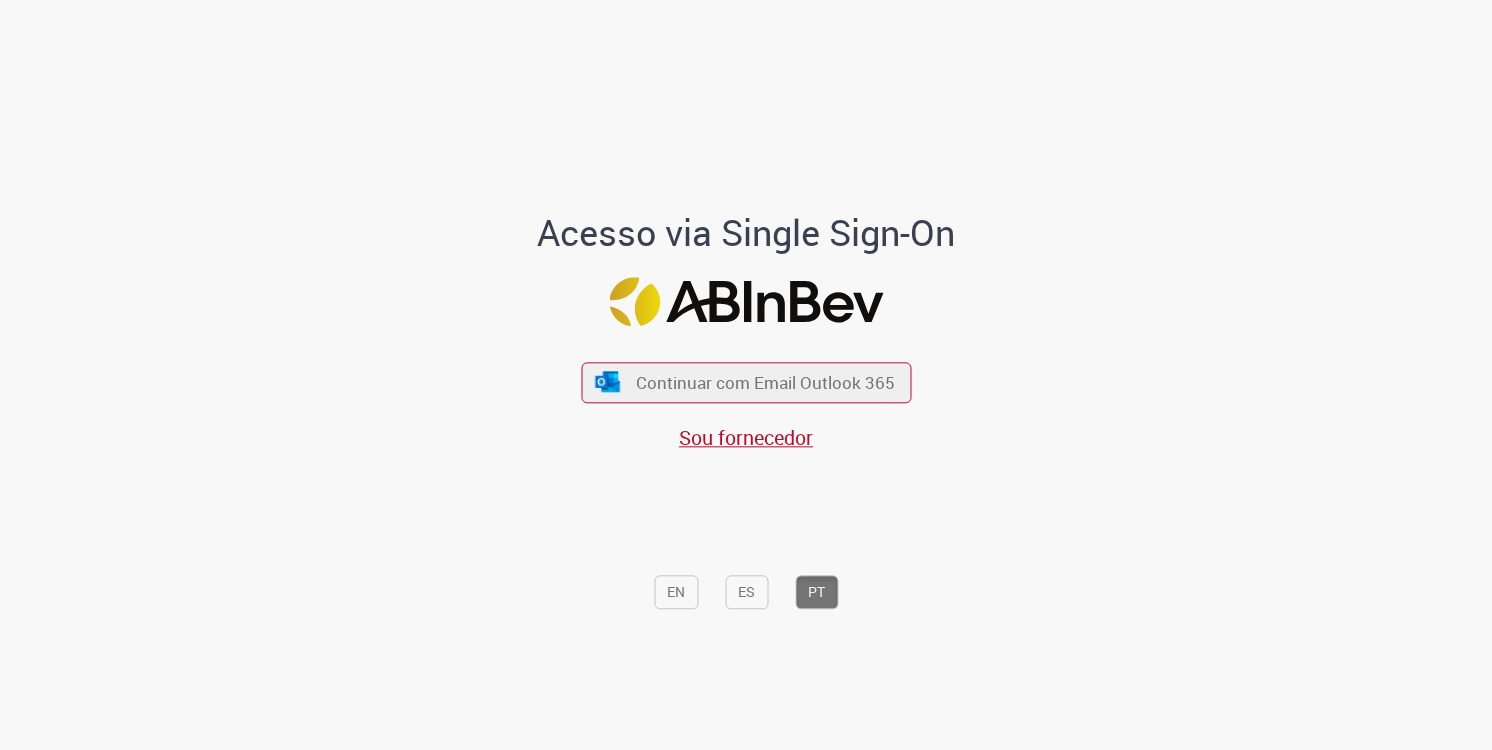 scroll, scrollTop: 0, scrollLeft: 0, axis: both 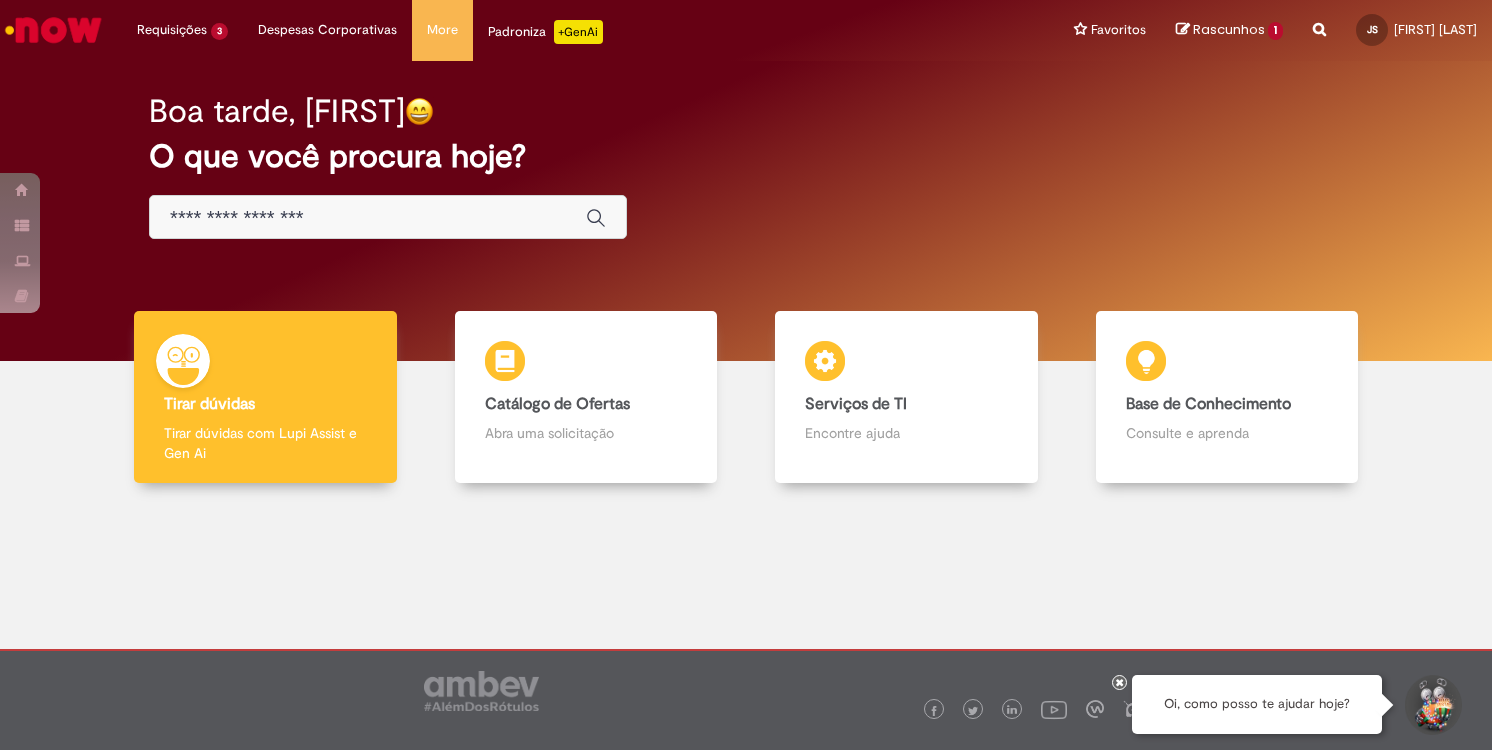 click at bounding box center (368, 218) 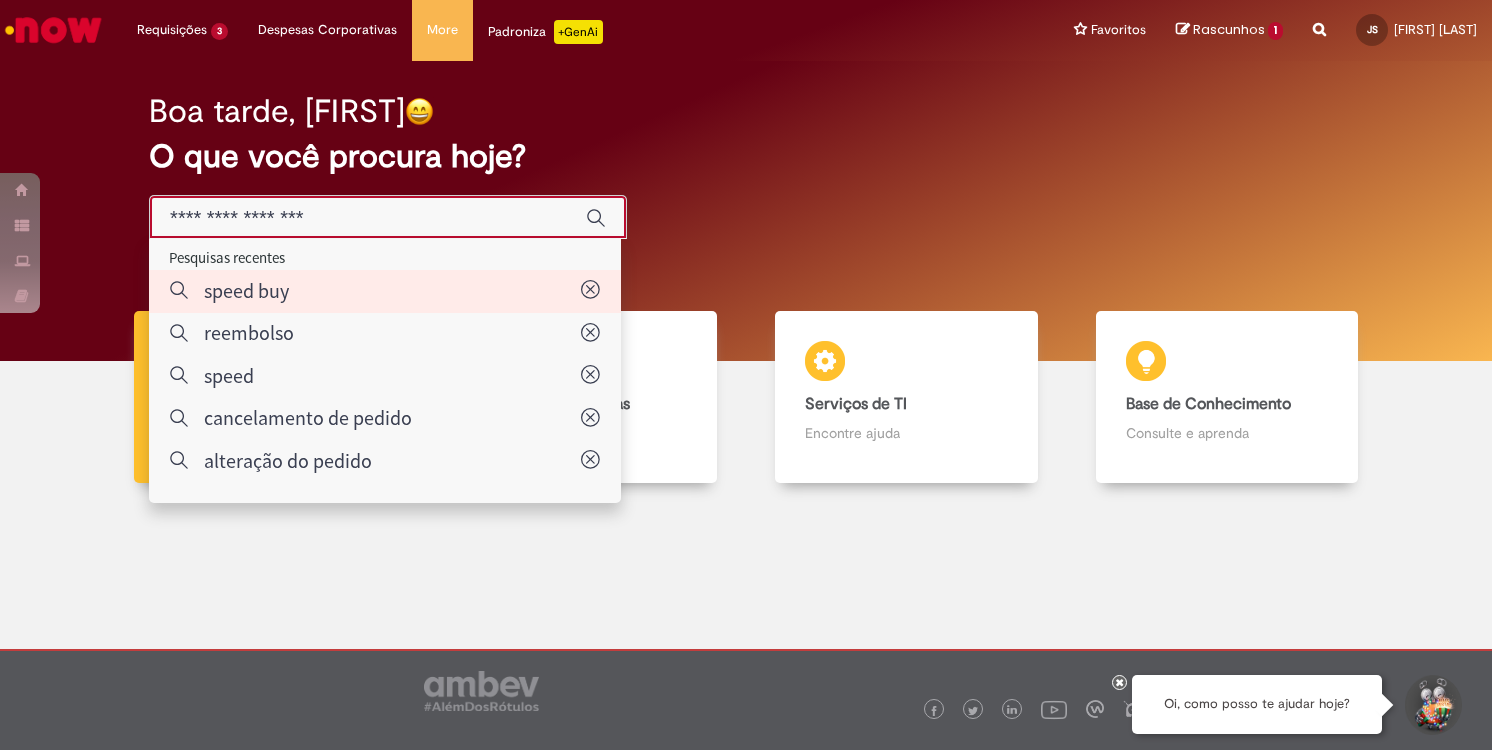 type on "*********" 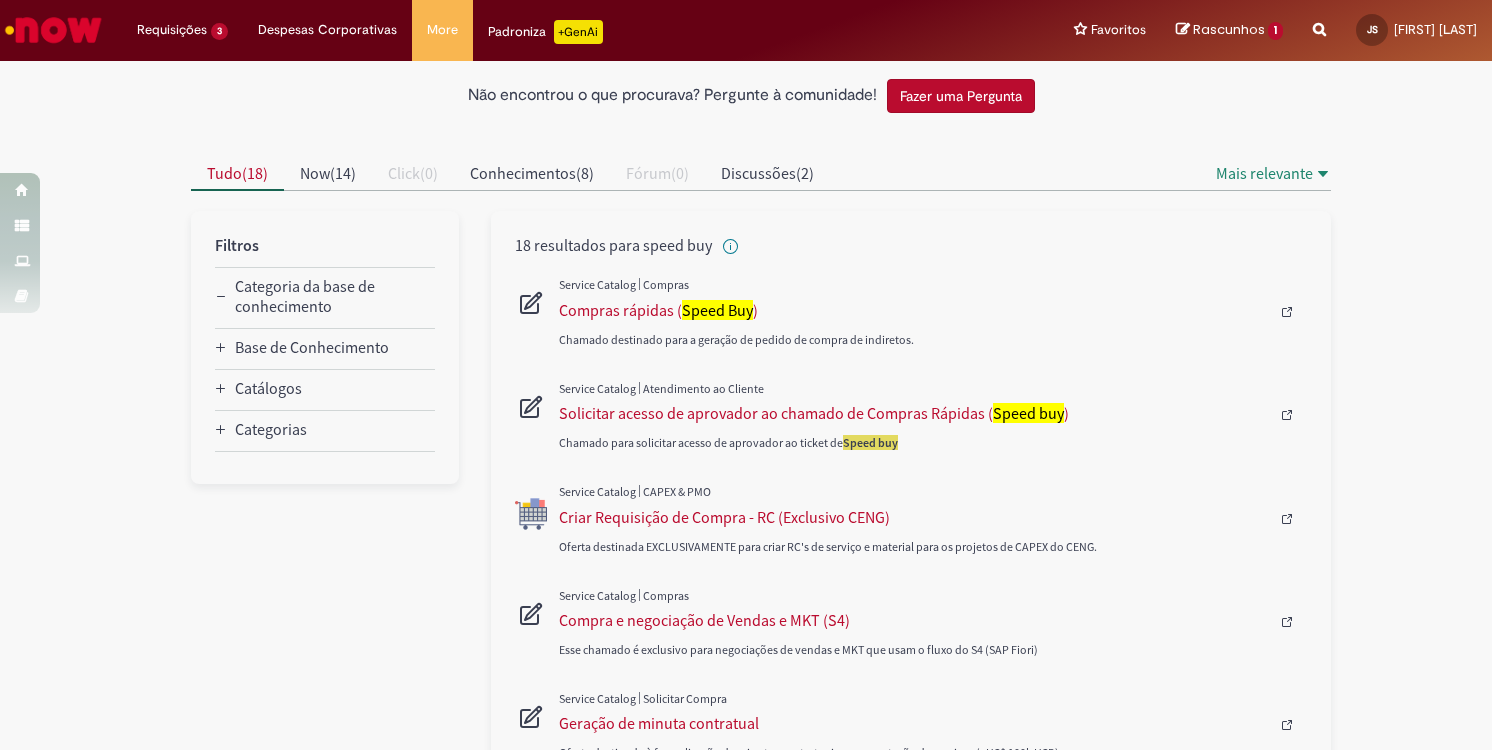 scroll, scrollTop: 0, scrollLeft: 0, axis: both 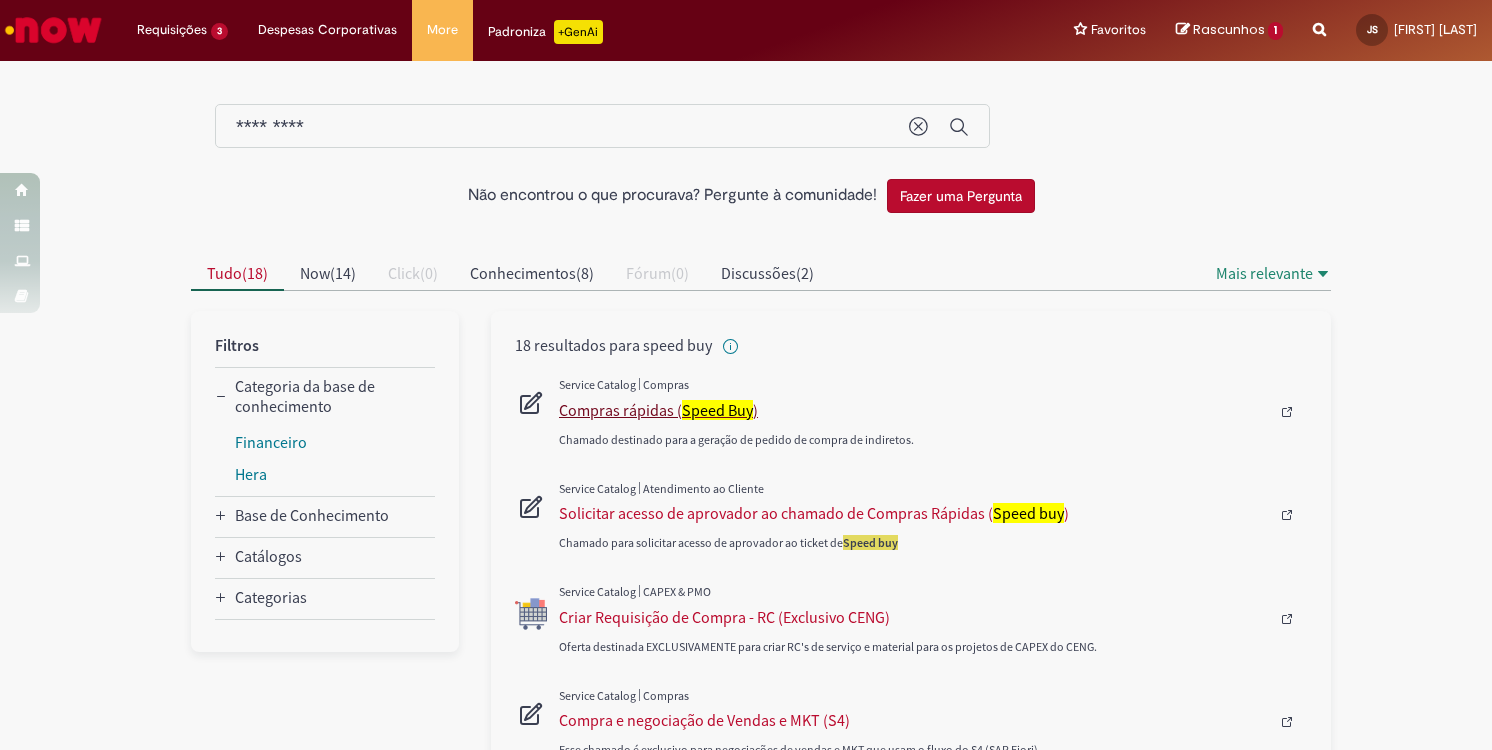 click on "Speed Buy" at bounding box center (717, 410) 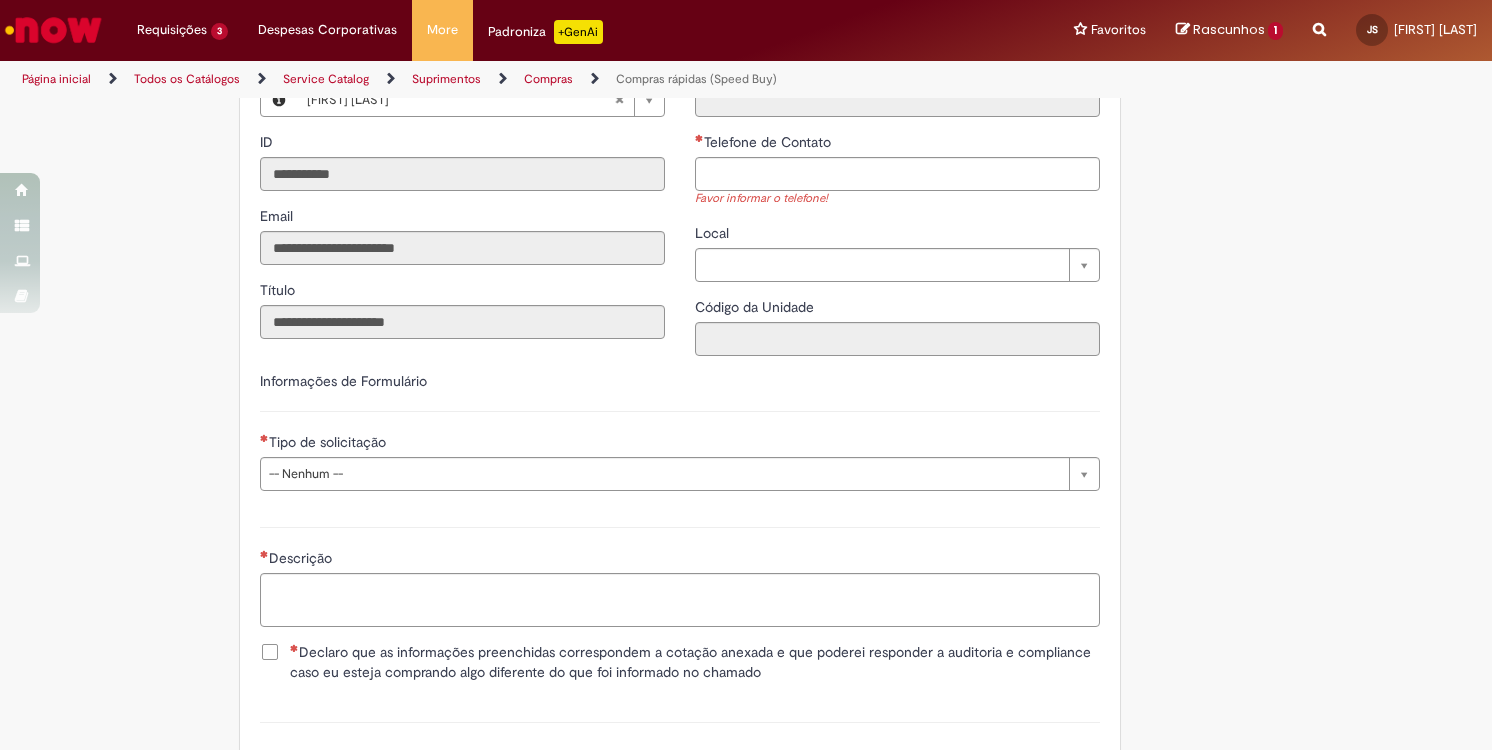 scroll, scrollTop: 2500, scrollLeft: 0, axis: vertical 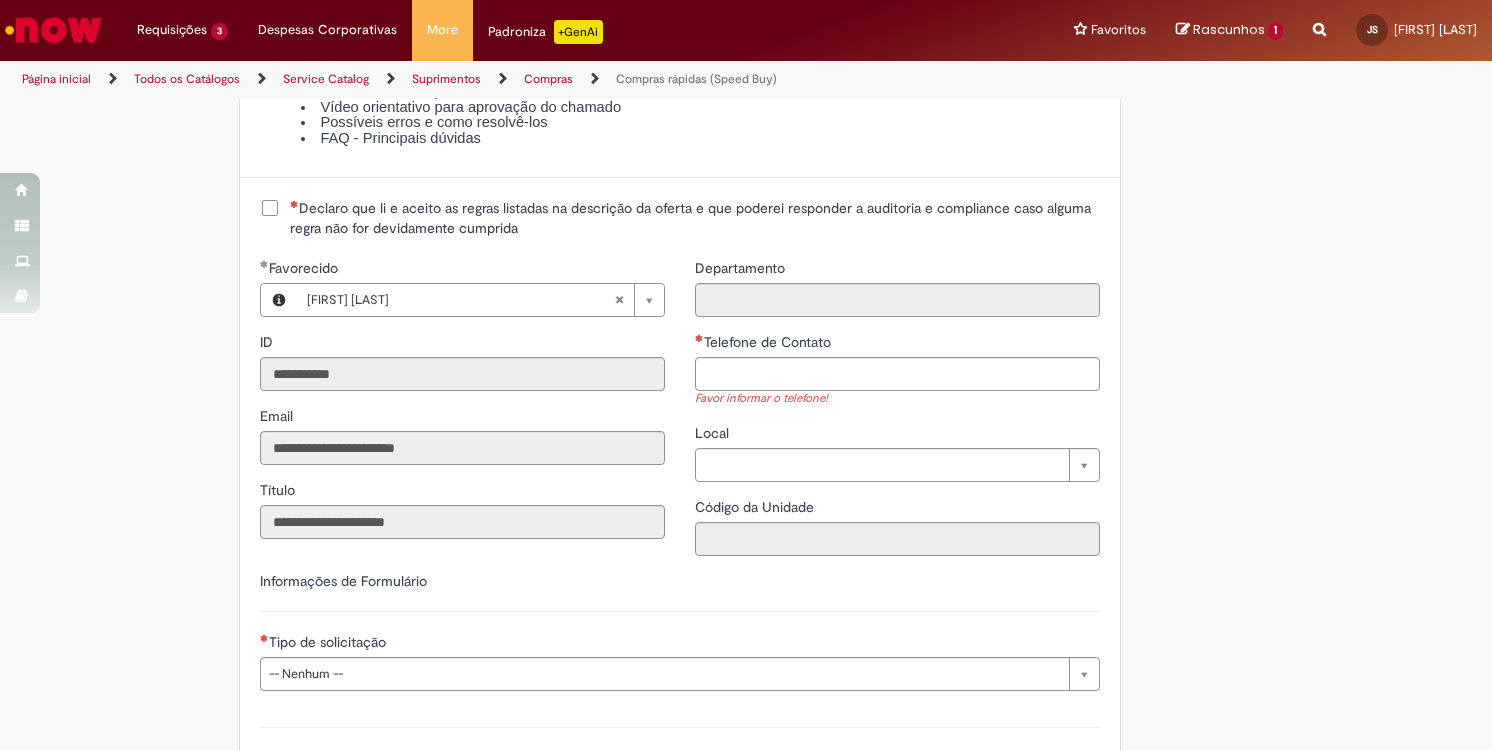 click on "Declaro que li e aceito as regras listadas na descrição da oferta e que poderei responder a auditoria e compliance caso alguma regra não for devidamente cumprida" at bounding box center [695, 218] 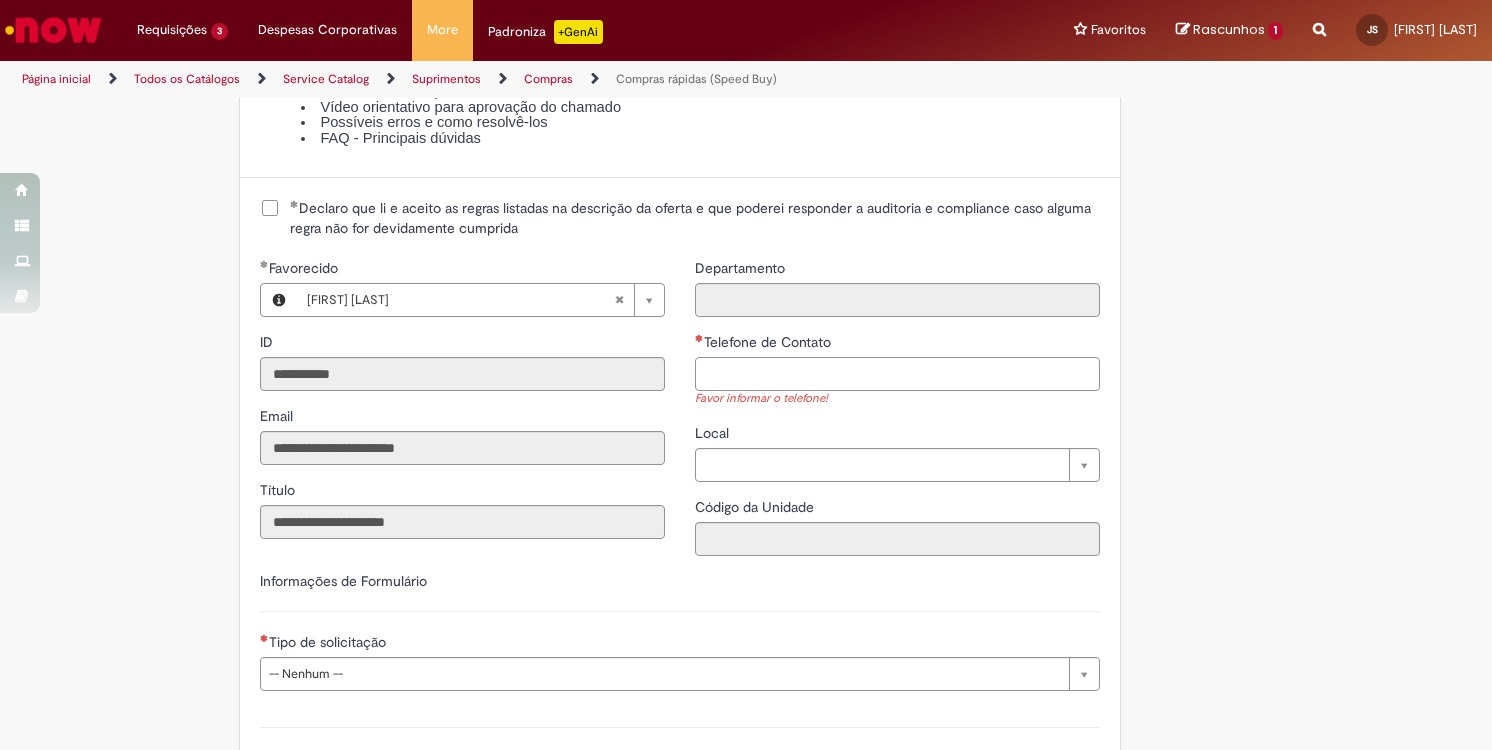 click on "Telefone de Contato" at bounding box center (897, 374) 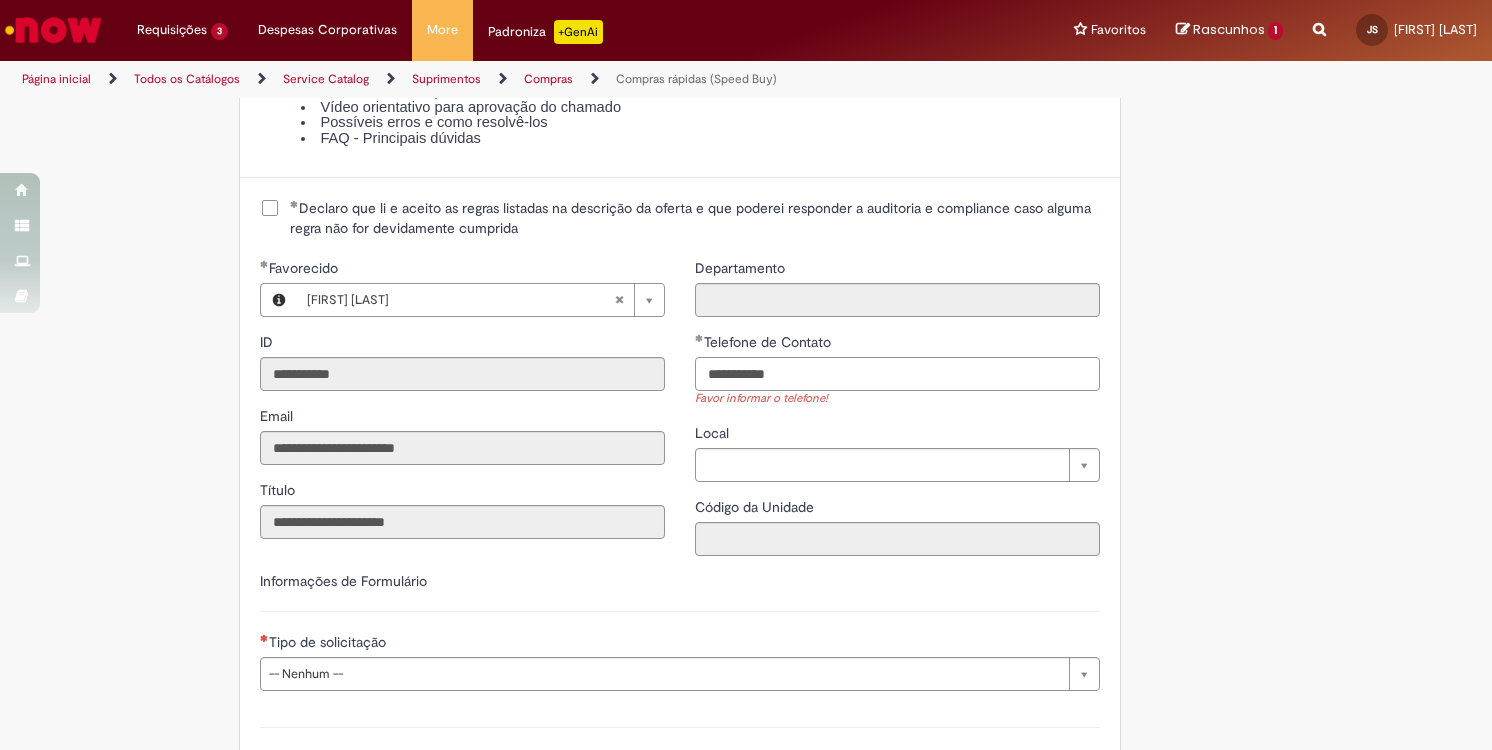 scroll, scrollTop: 2800, scrollLeft: 0, axis: vertical 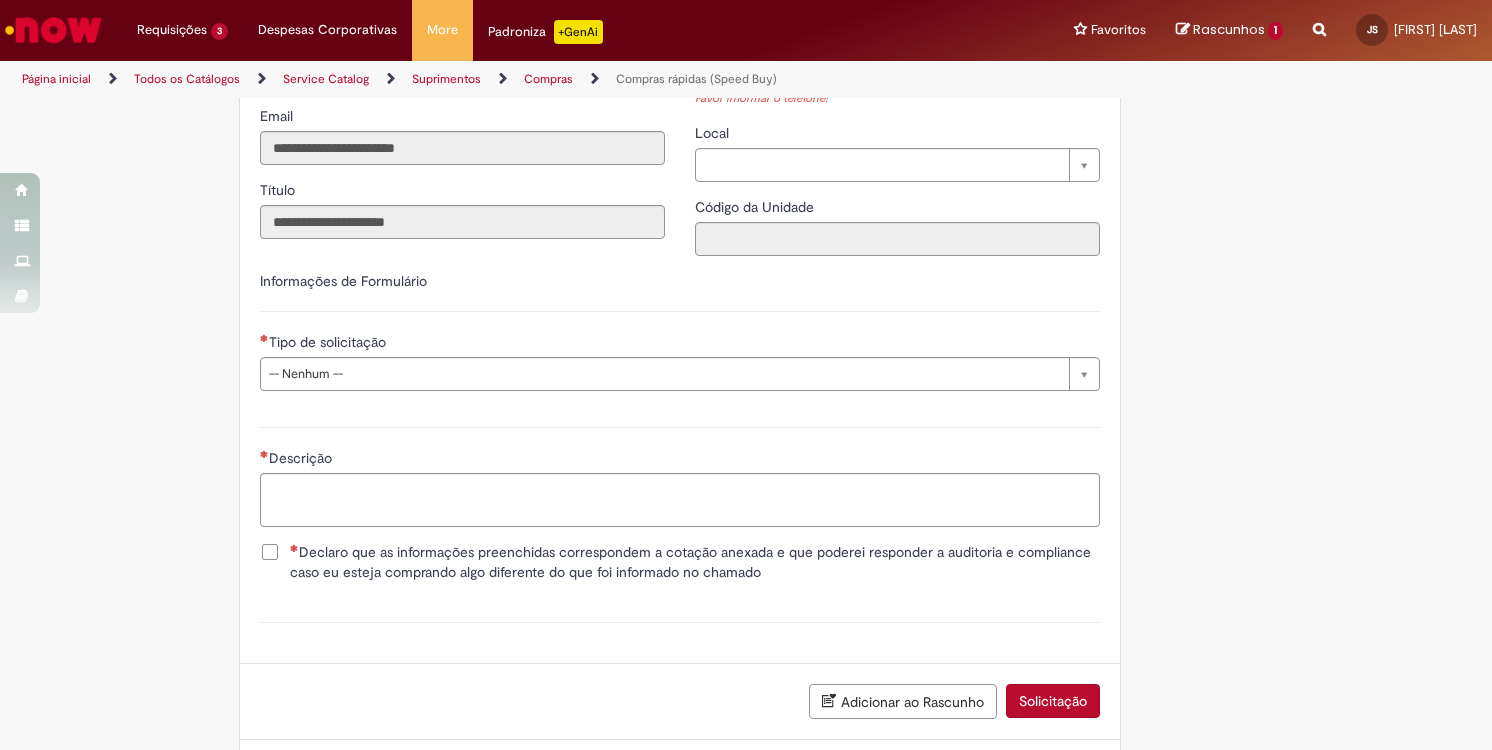 type on "**********" 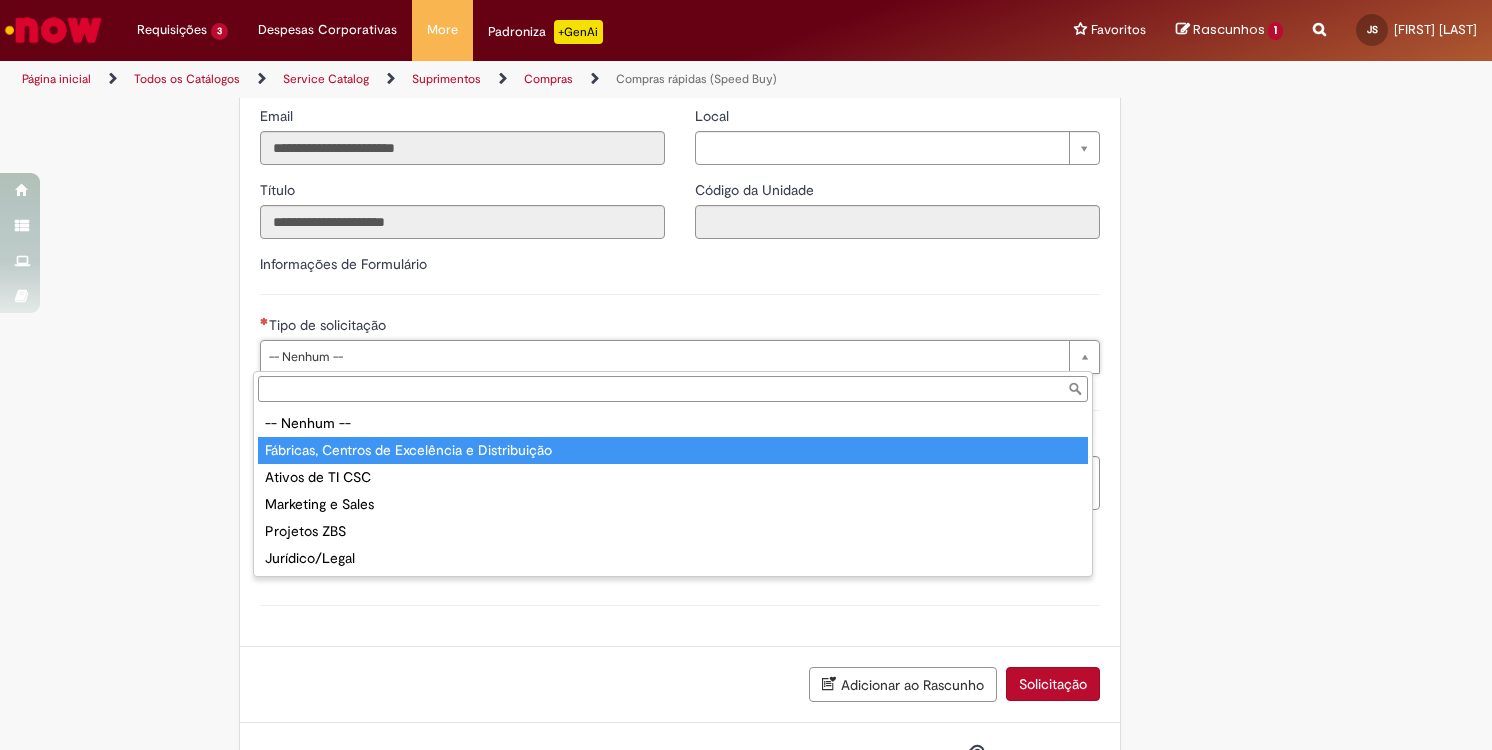 type on "**********" 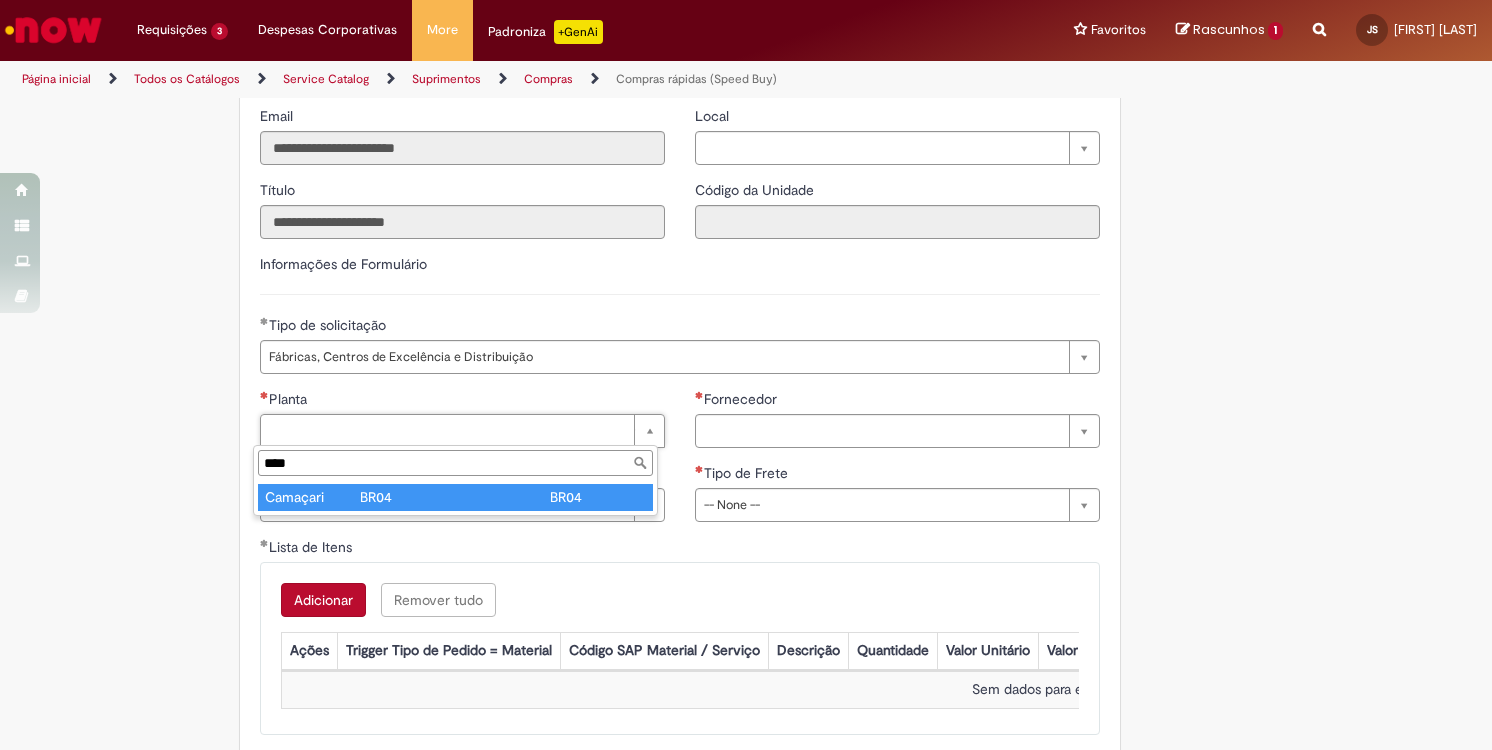 type on "****" 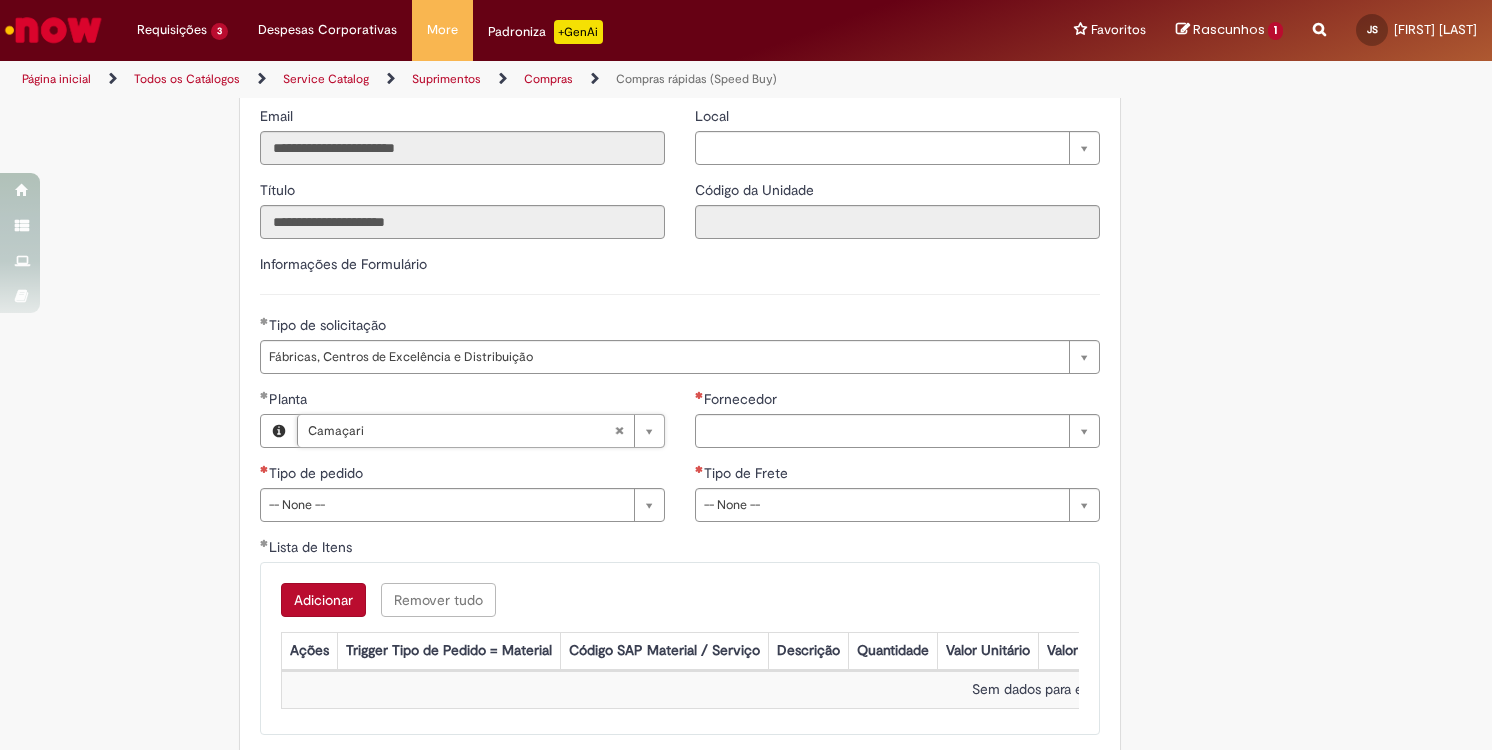 click on "Fornecedor" at bounding box center [897, 401] 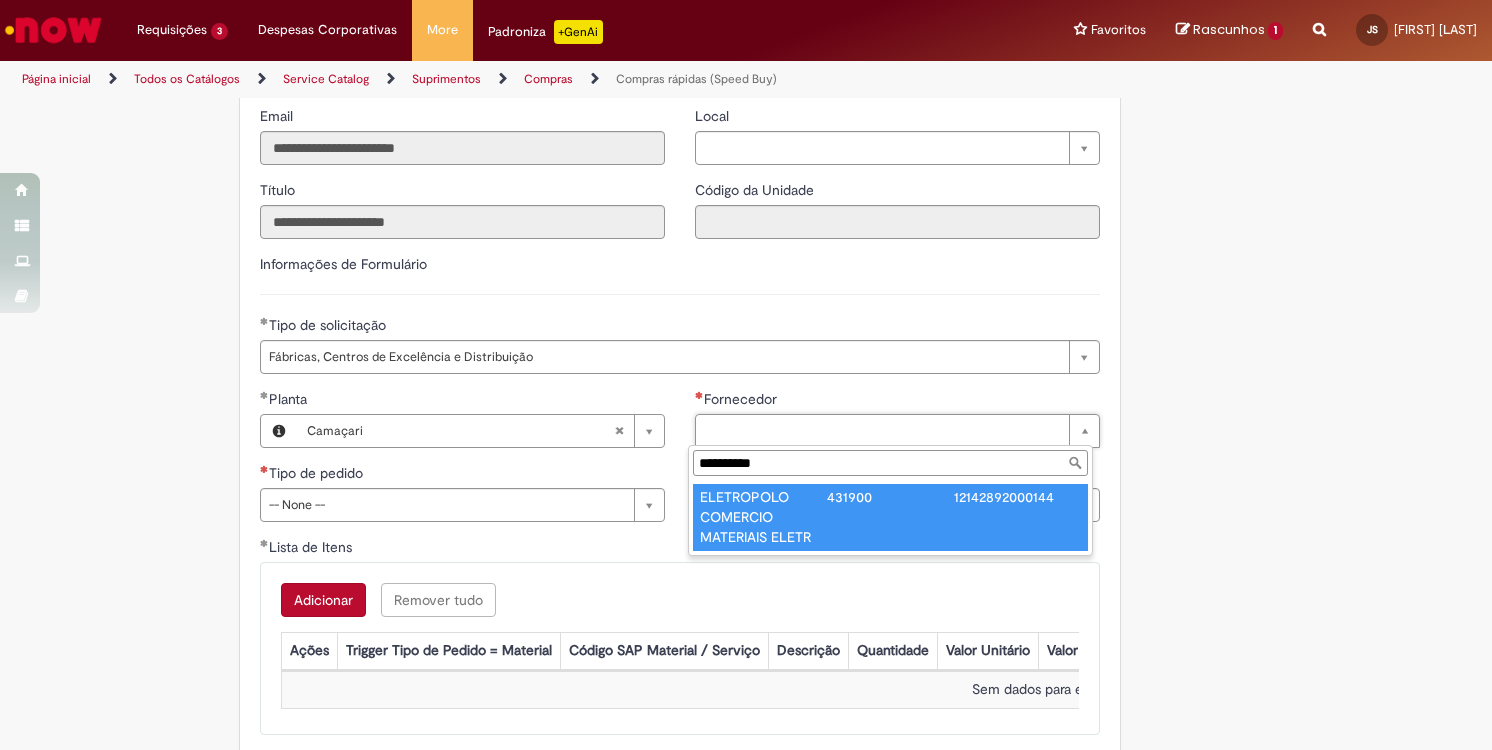 type on "**********" 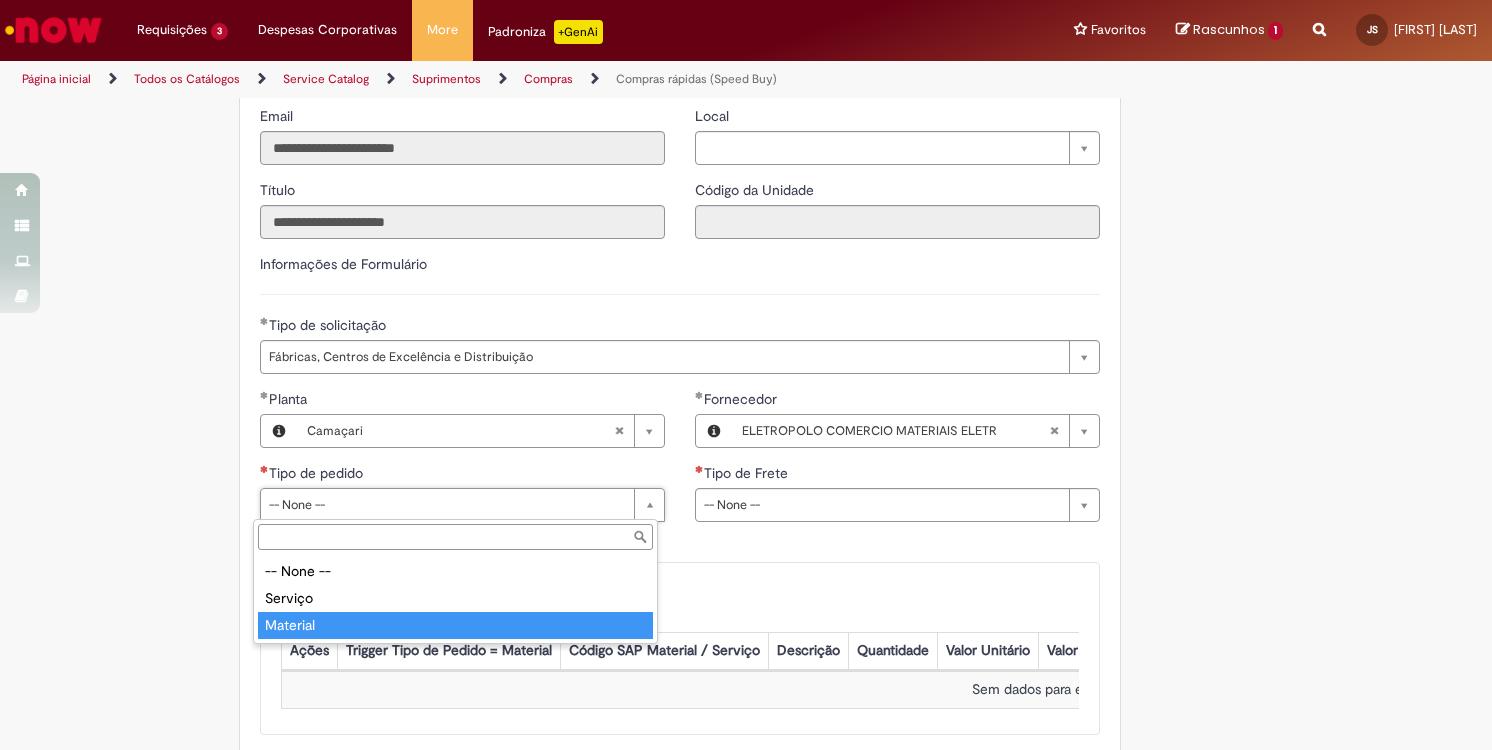type on "********" 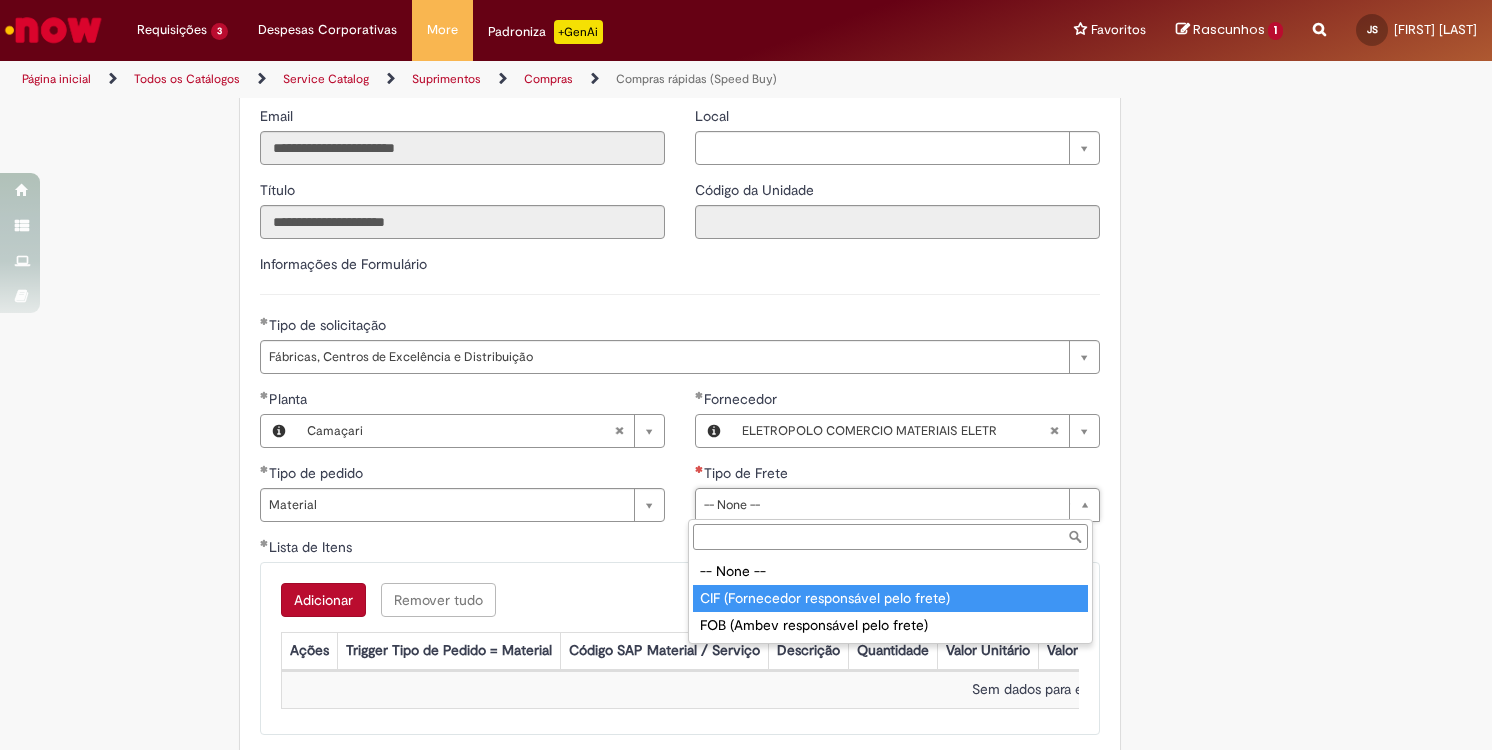 type on "**********" 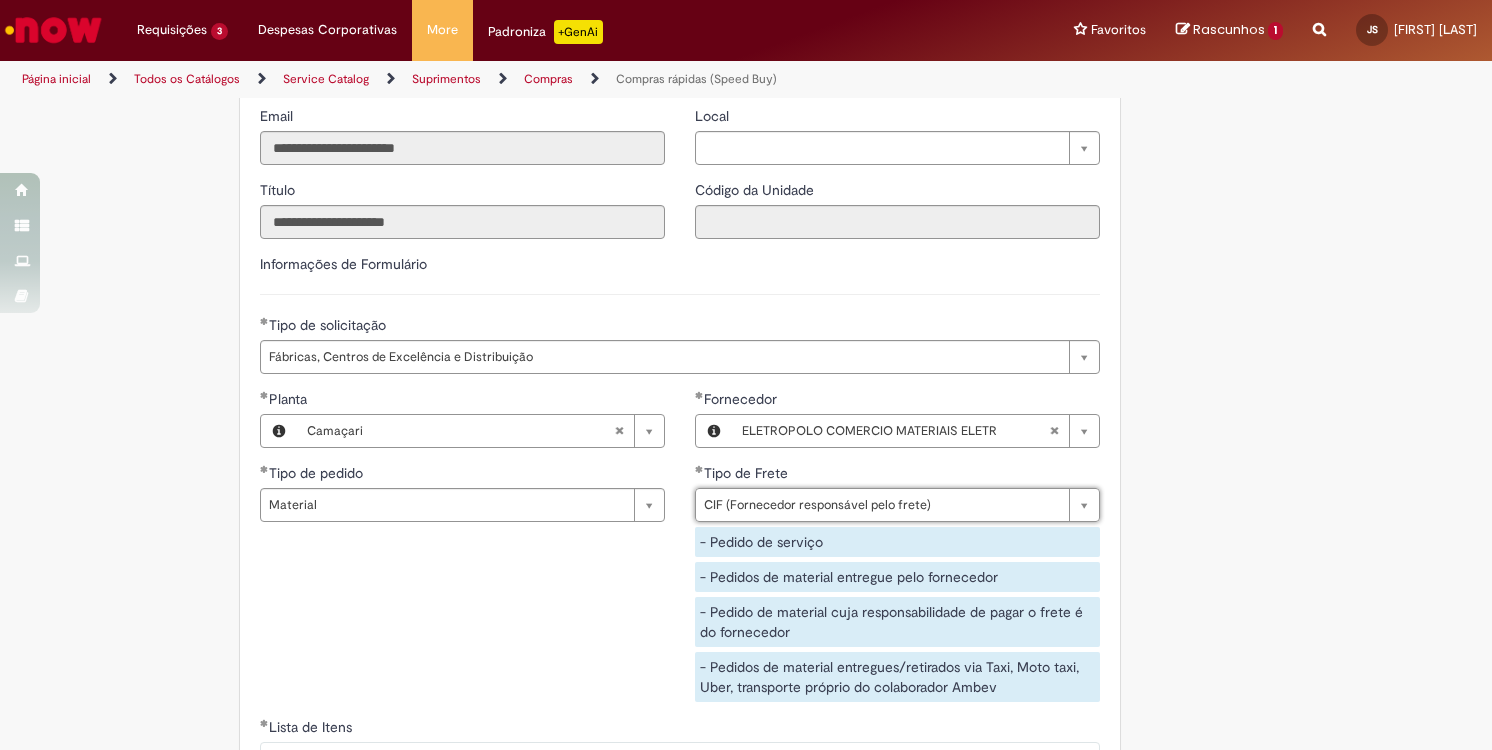 scroll, scrollTop: 3100, scrollLeft: 0, axis: vertical 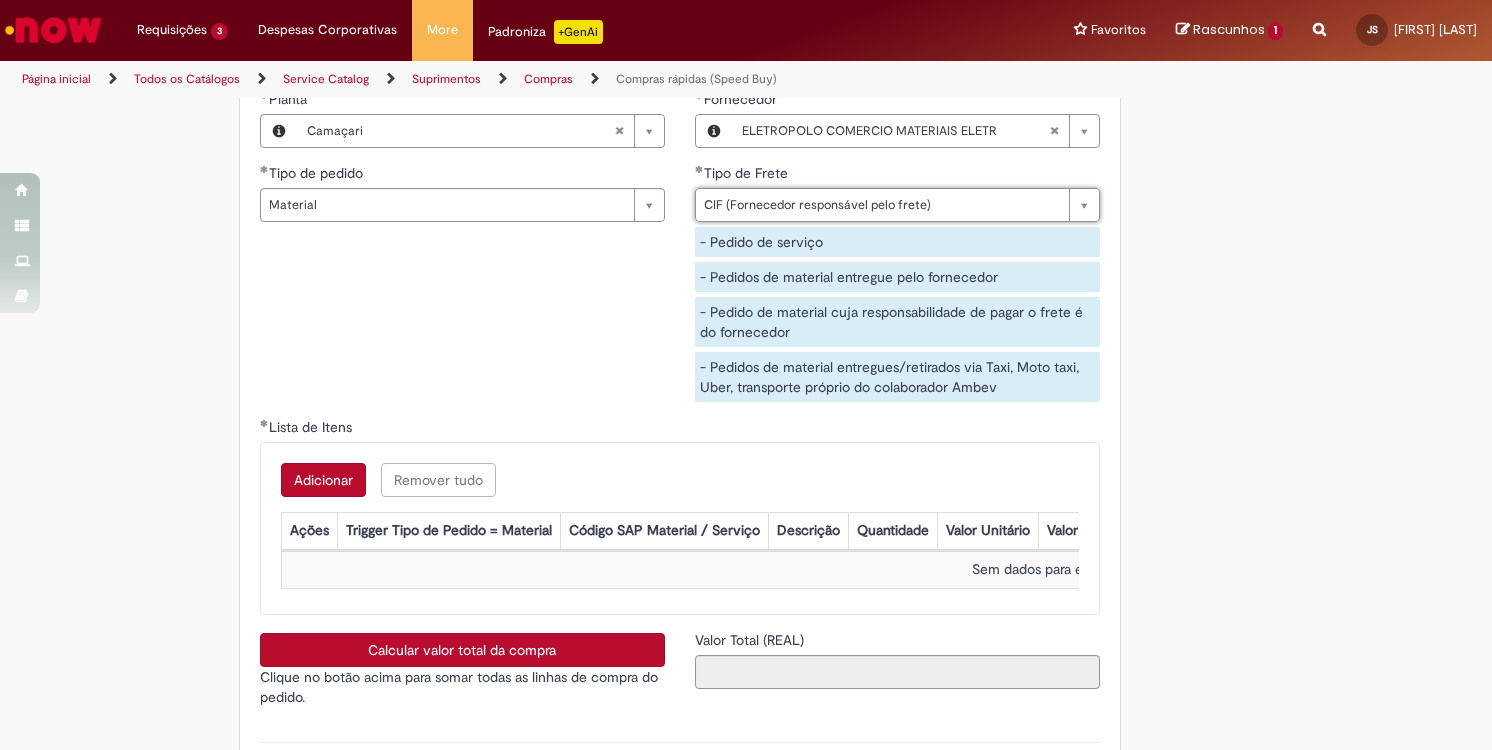 click on "Adicionar" at bounding box center [323, 480] 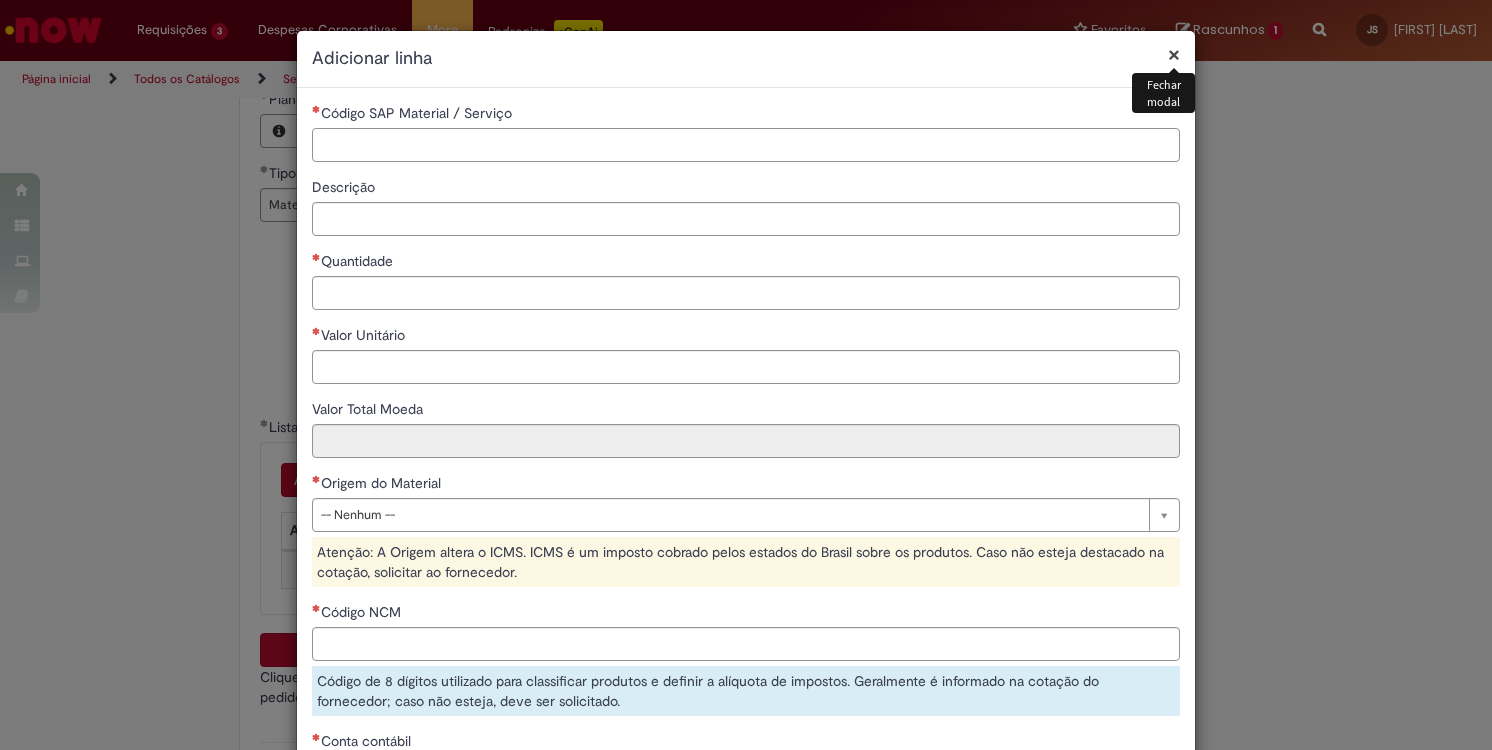 click on "Código SAP Material / Serviço" at bounding box center [746, 145] 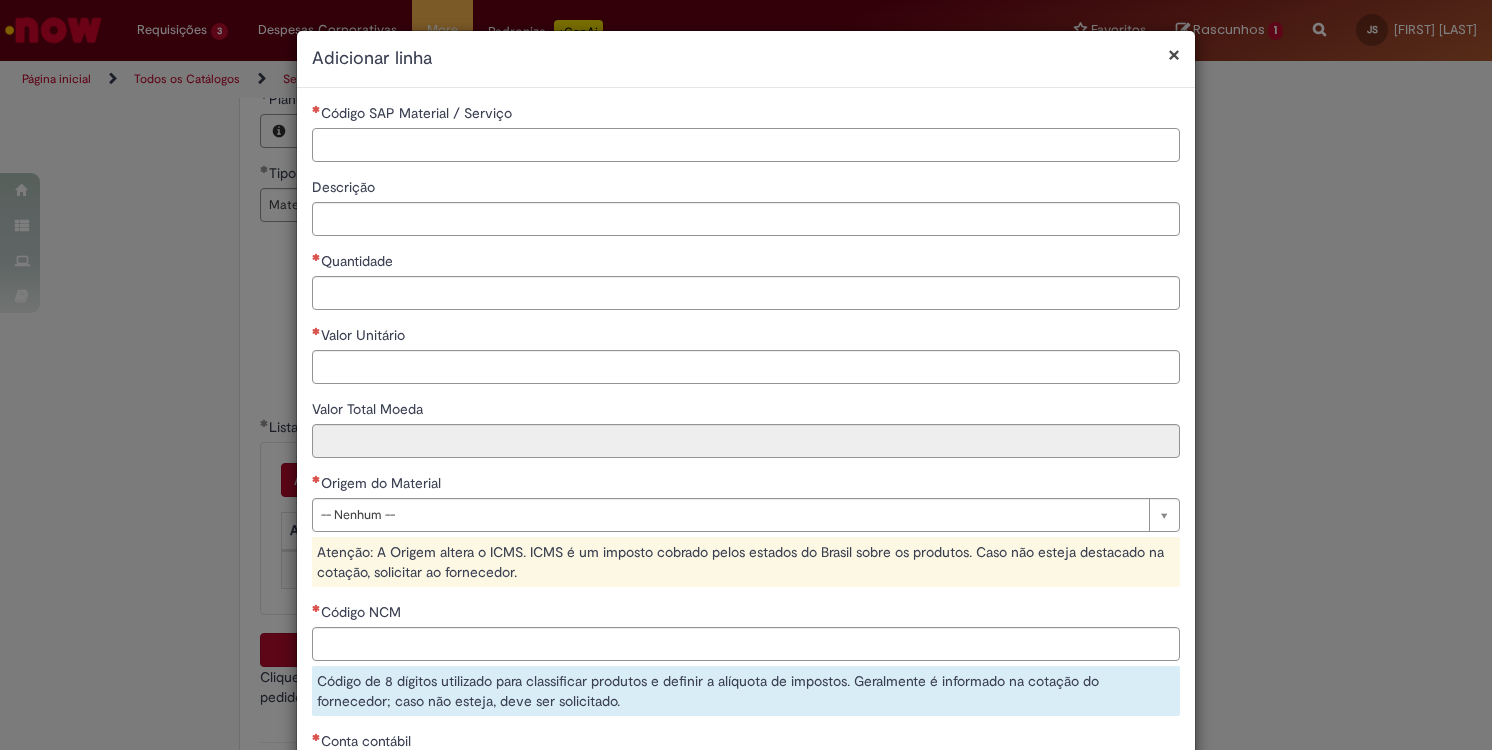 paste on "********" 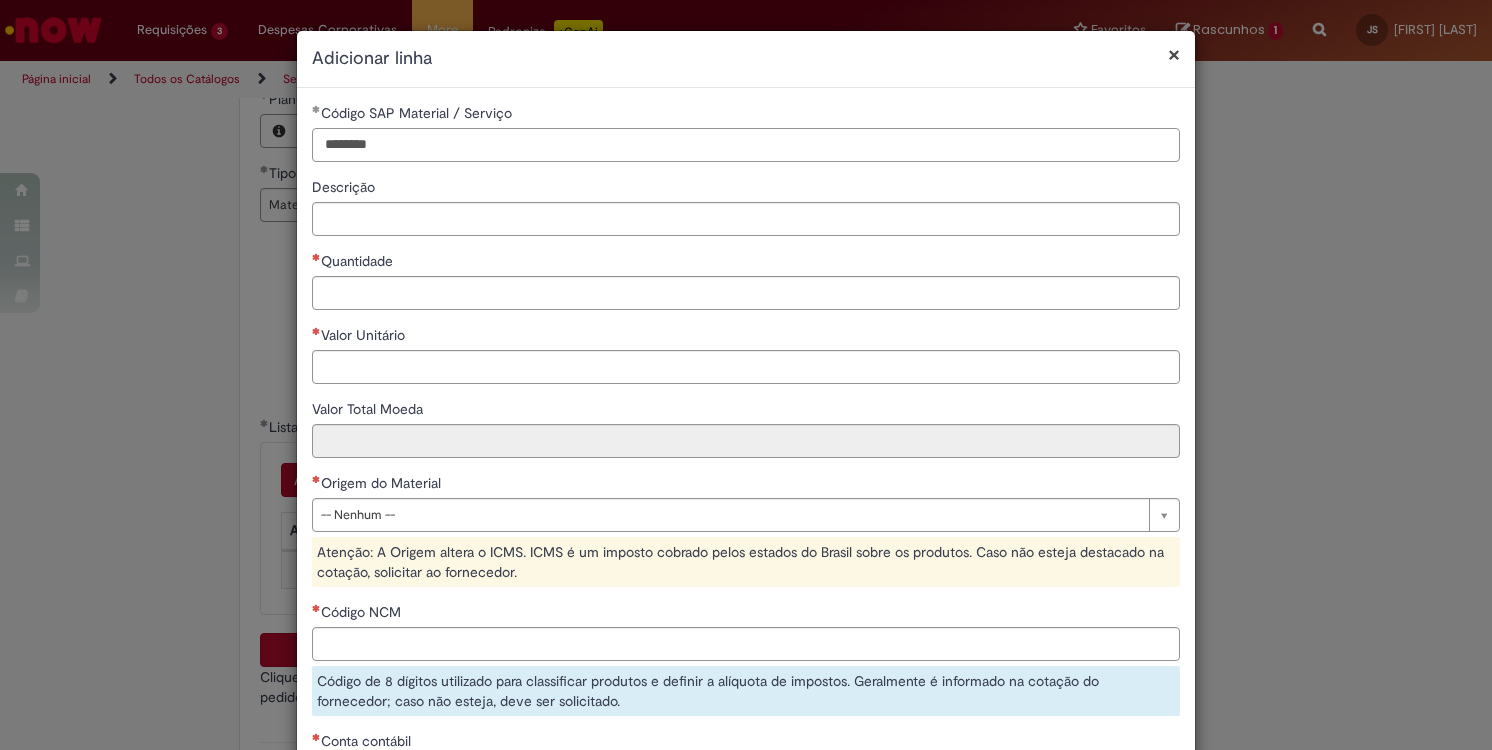 type on "********" 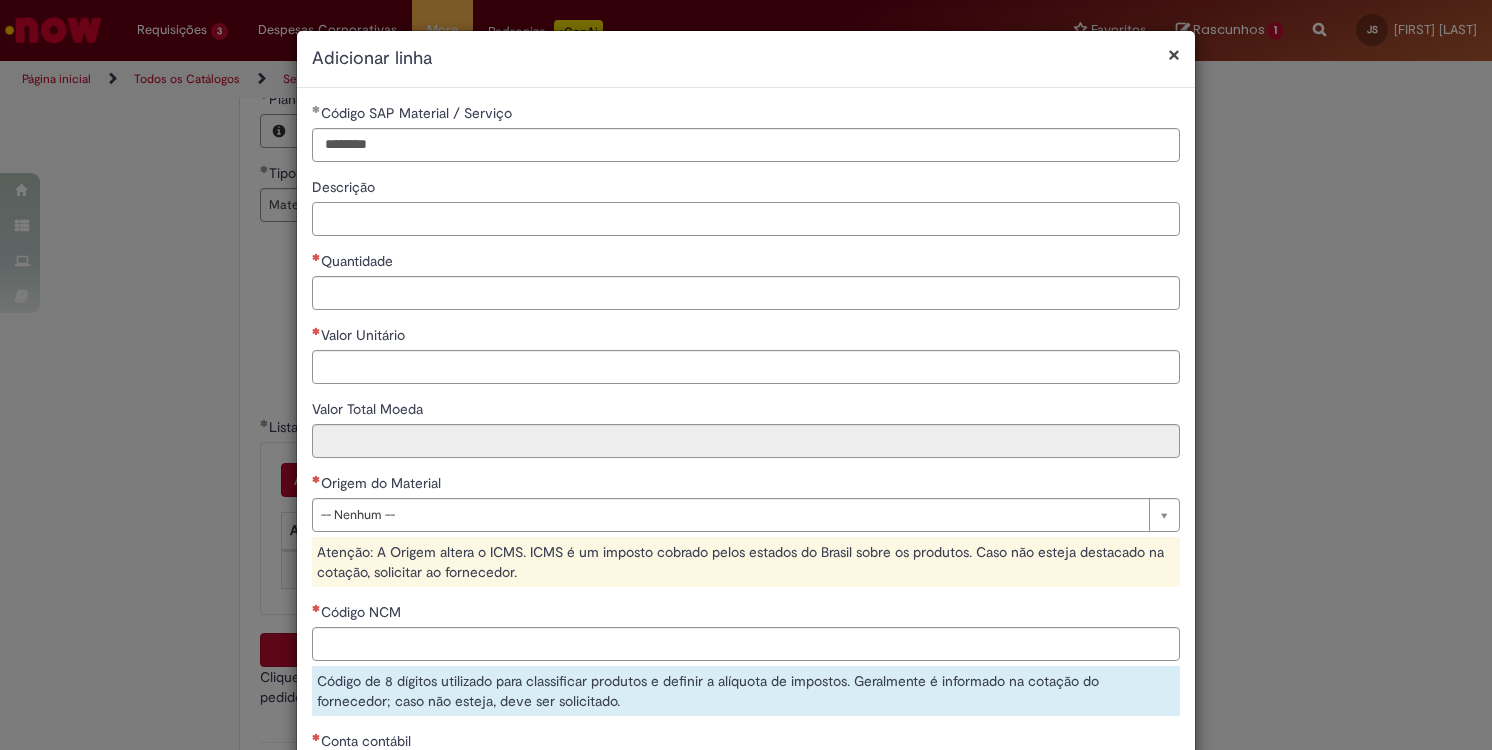 click on "Descrição" at bounding box center [746, 219] 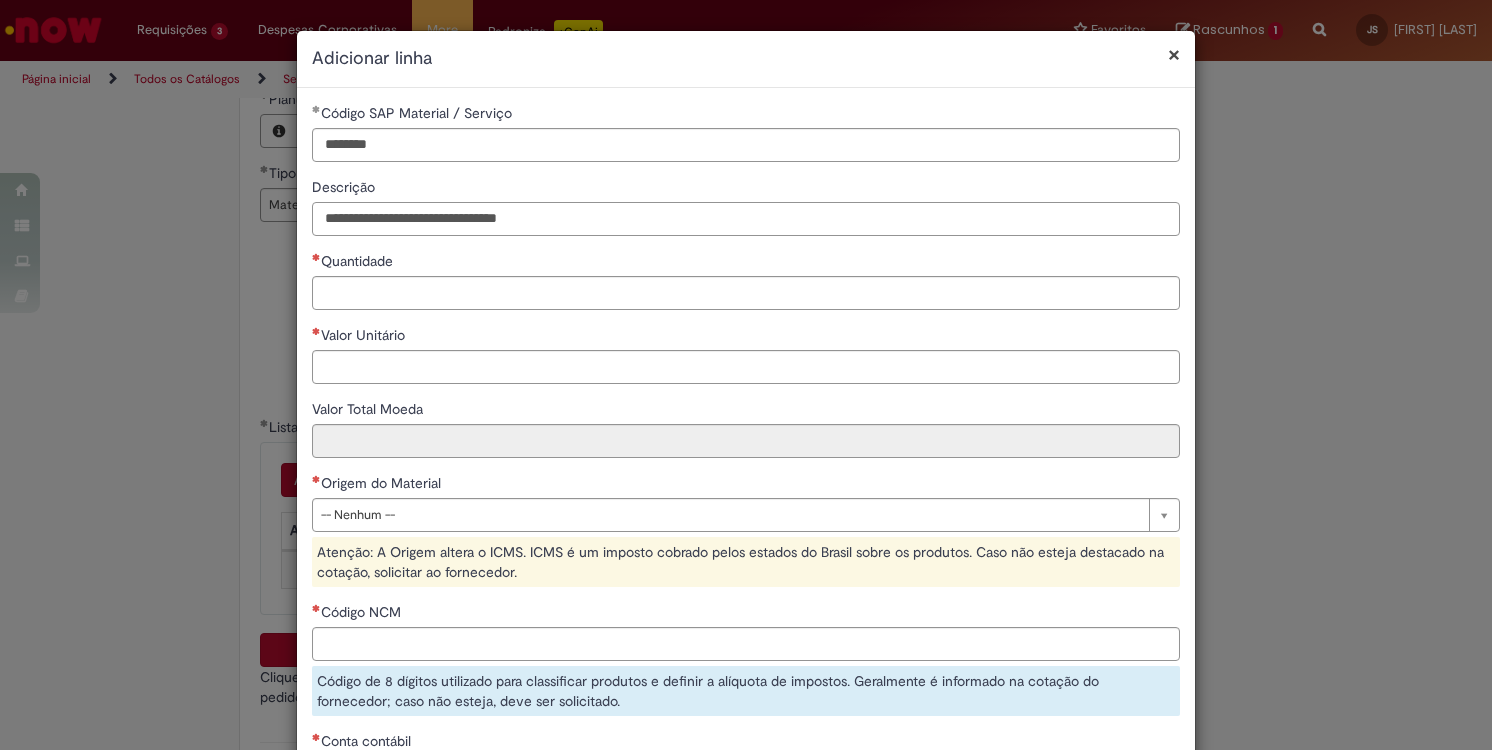 type on "**********" 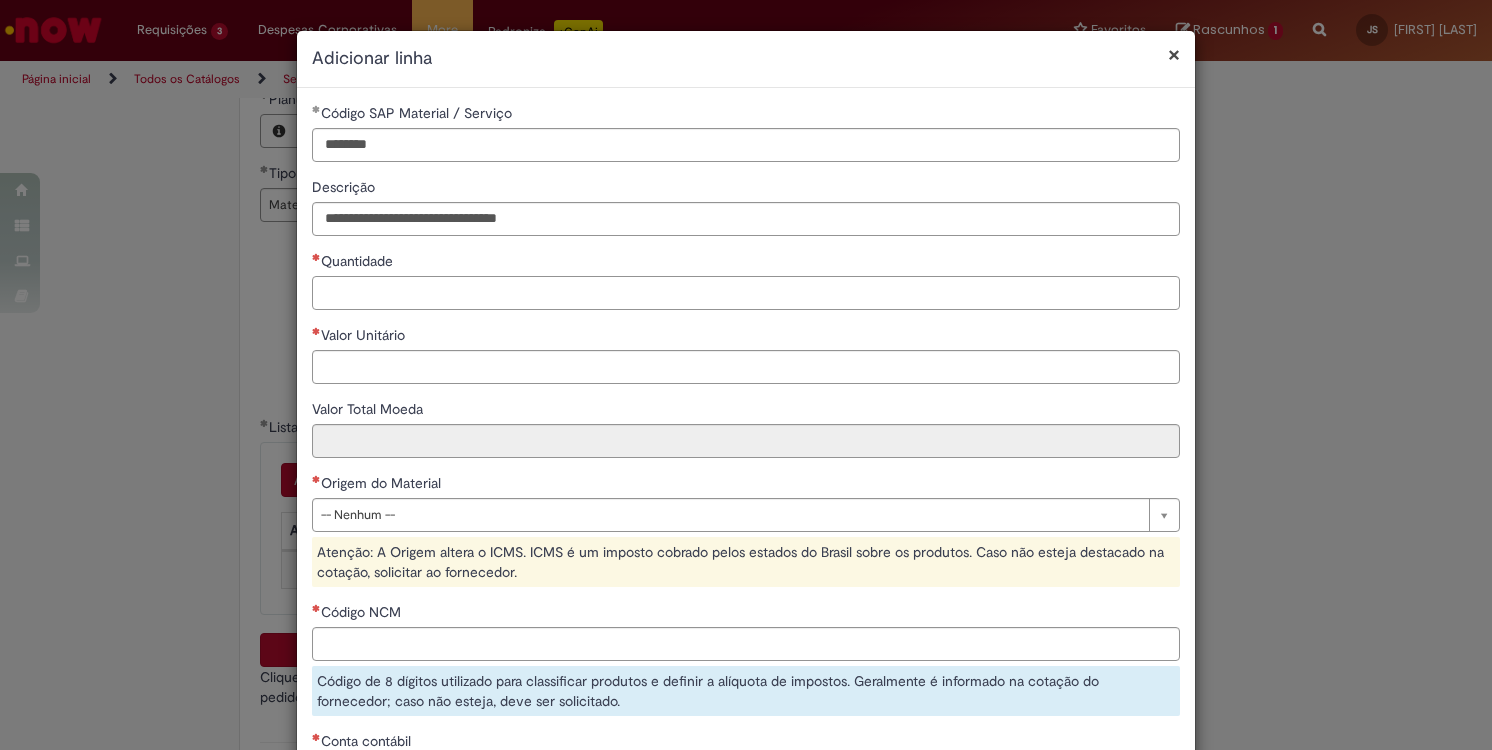 click on "Quantidade" at bounding box center [746, 293] 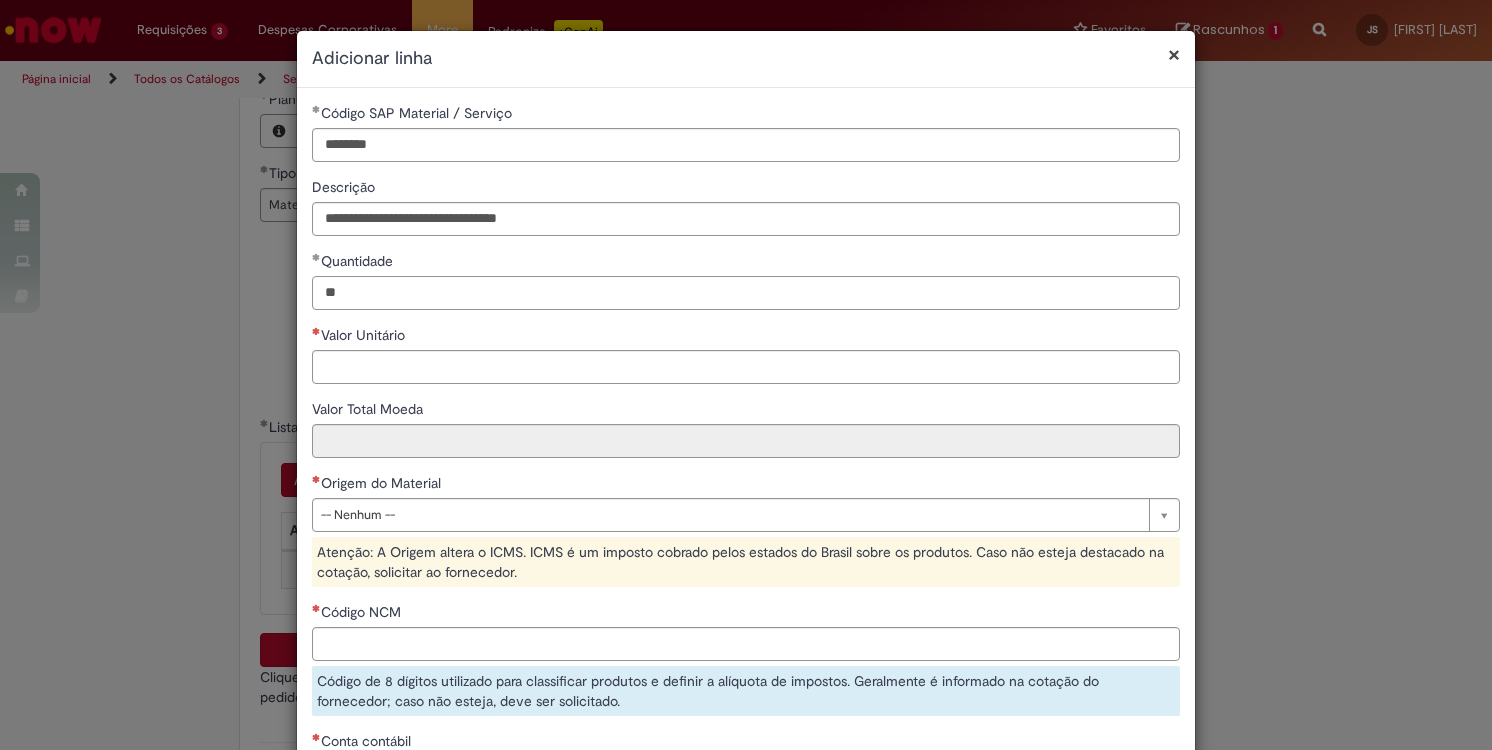 type on "**" 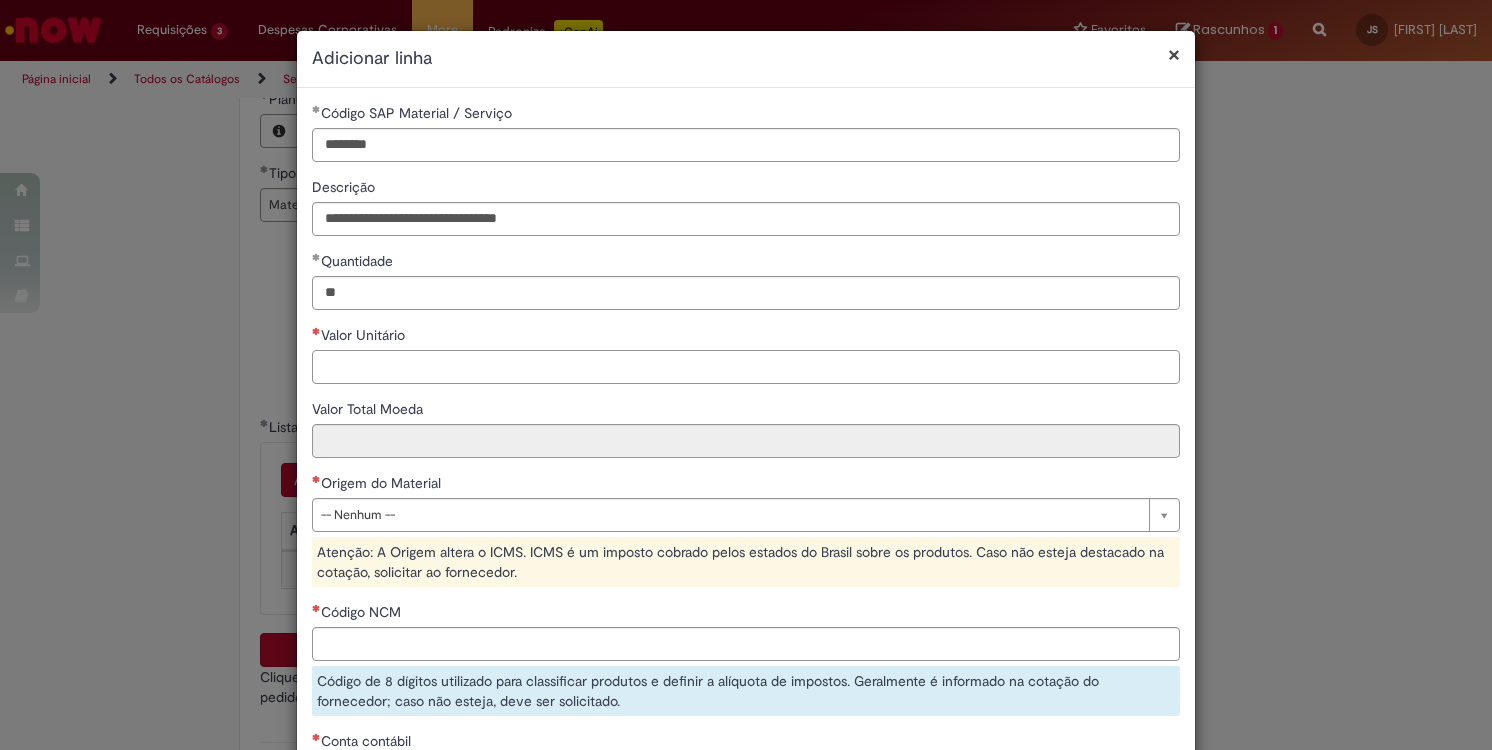 click on "Valor Unitário" at bounding box center [746, 367] 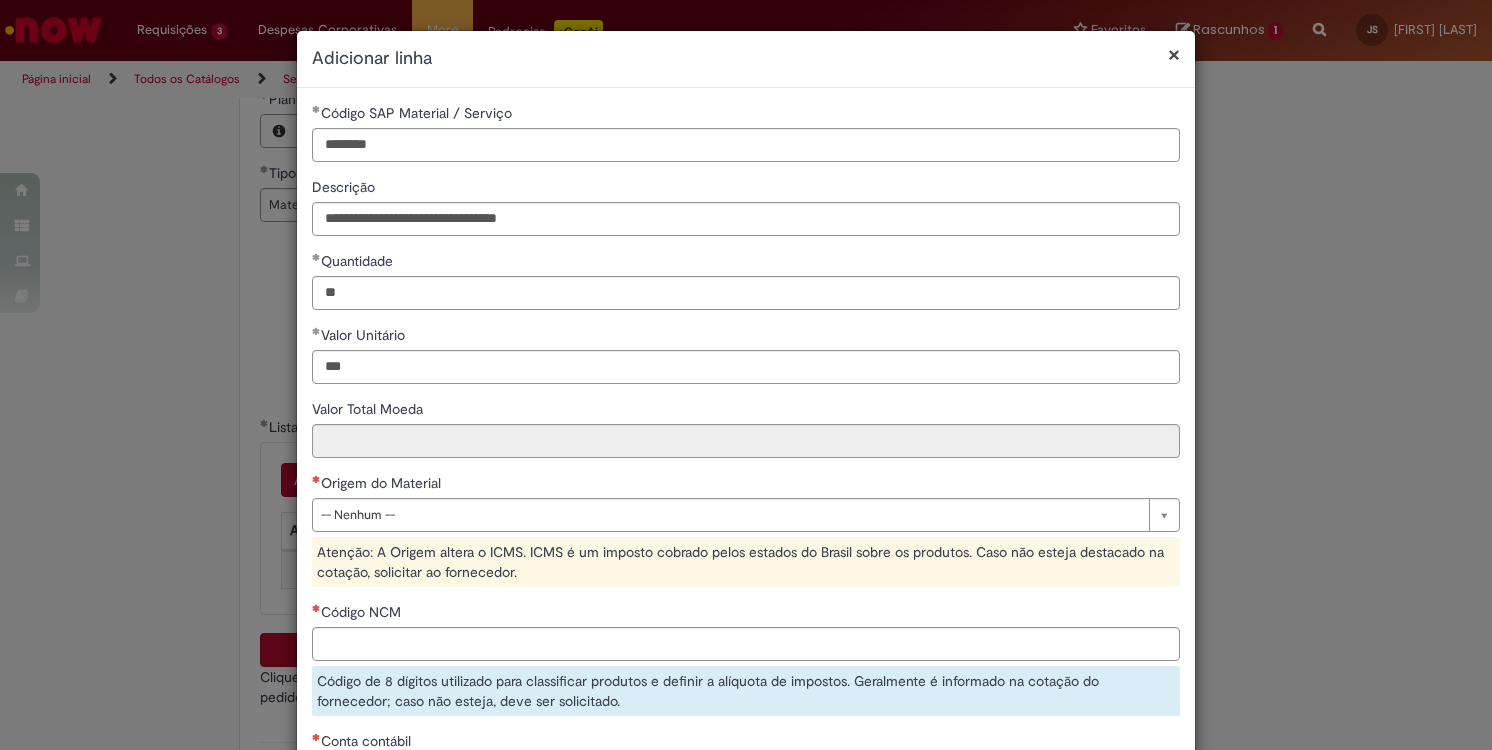 type on "******" 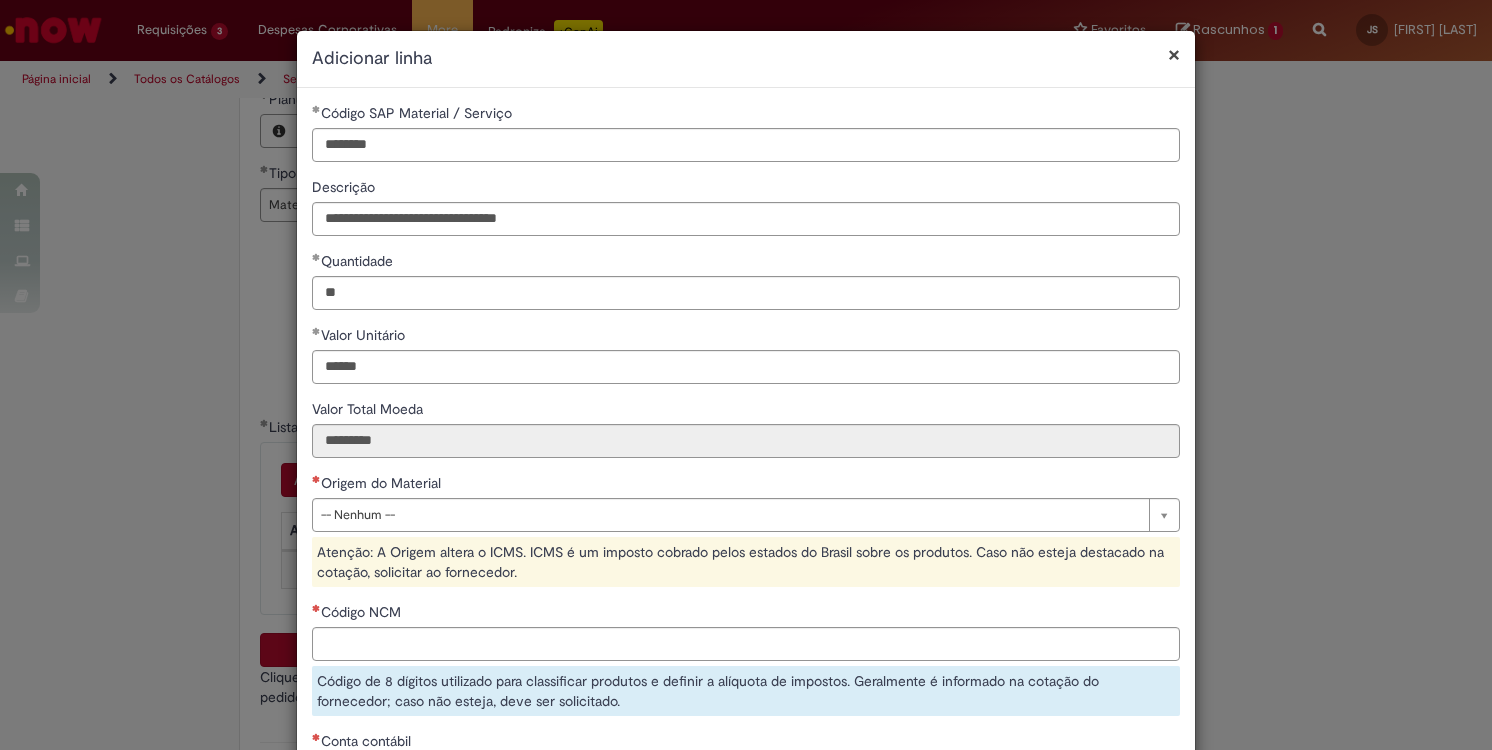 click on "Atenção: A Origem altera o ICMS.
ICMS é um imposto cobrado pelos estados do Brasil sobre os produtos. Caso não esteja destacado na cotação, solicitar ao fornecedor." at bounding box center [746, 562] 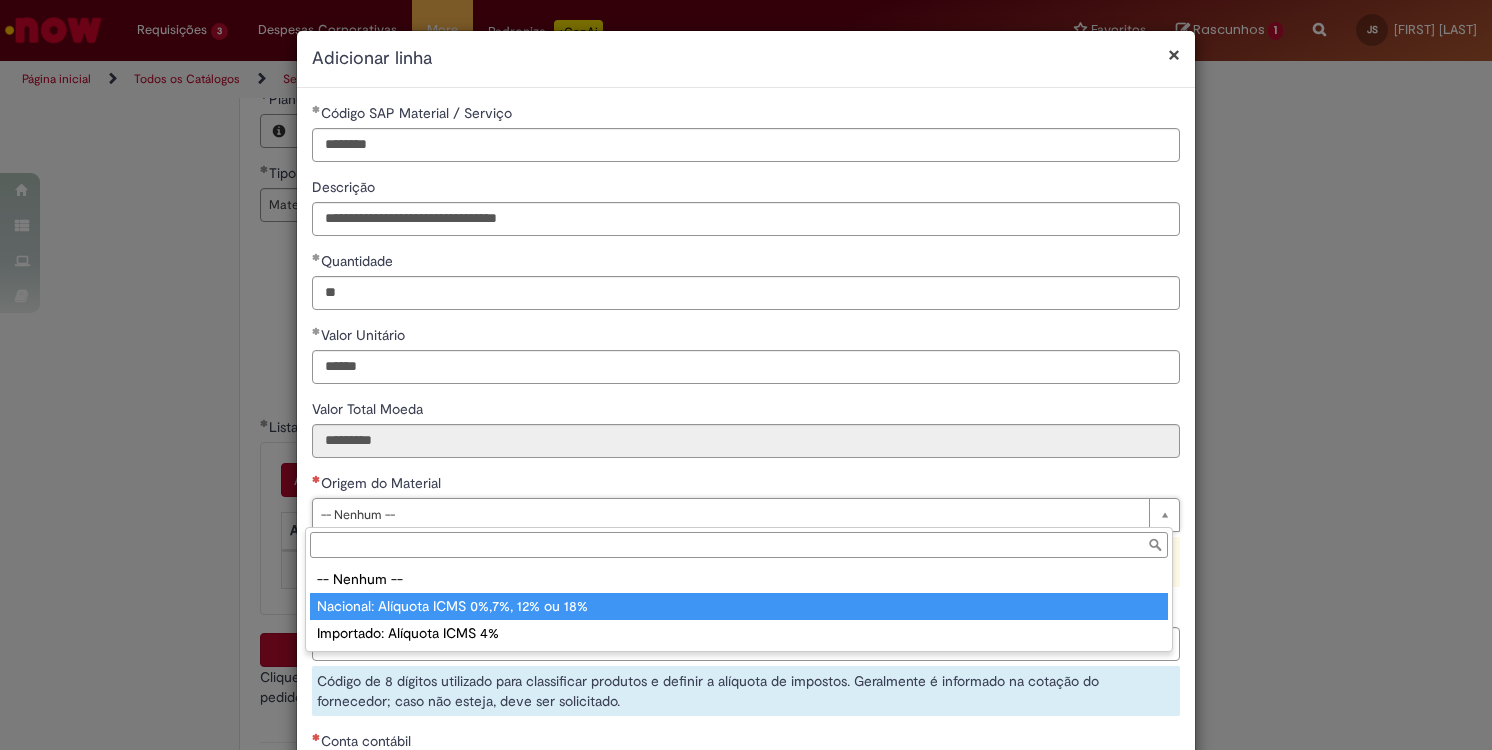 type on "**********" 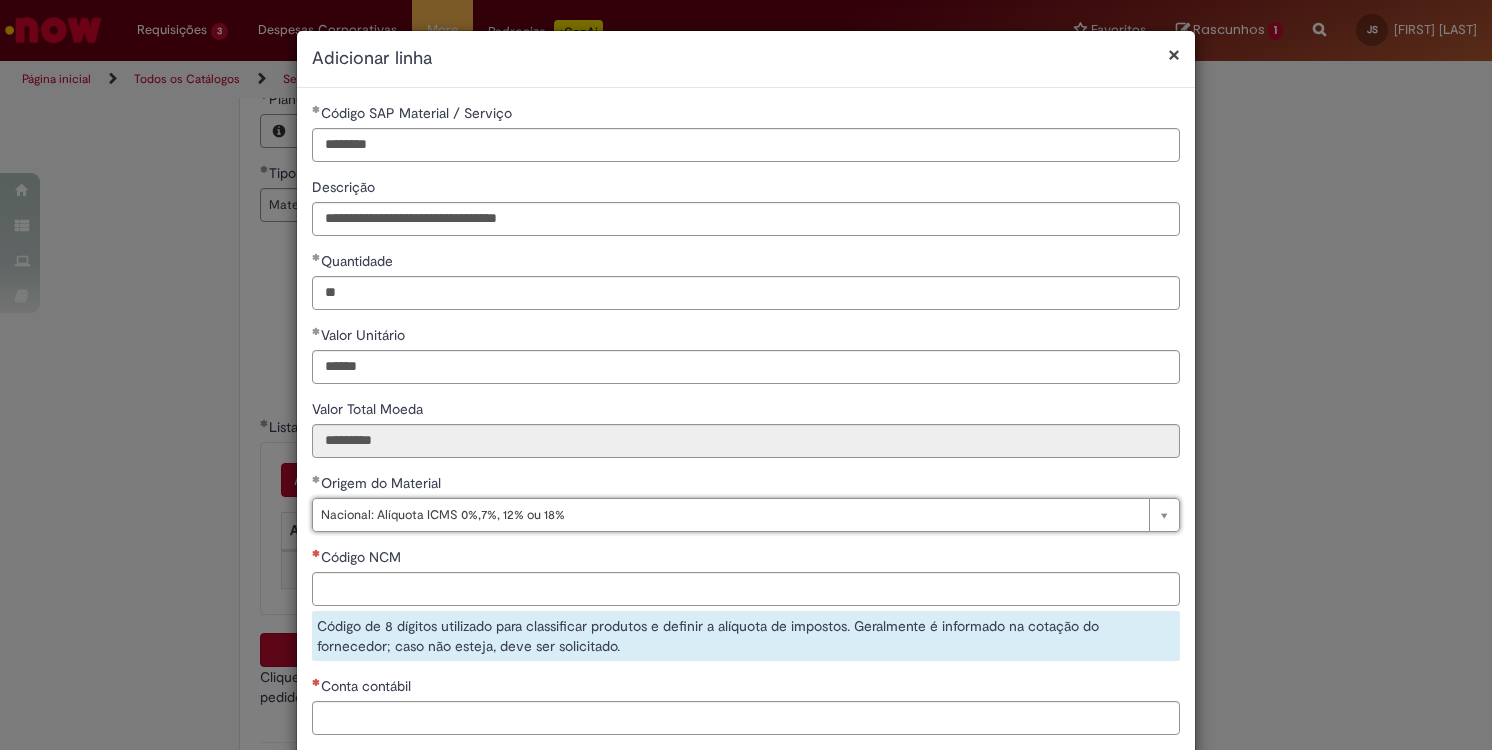 scroll, scrollTop: 183, scrollLeft: 0, axis: vertical 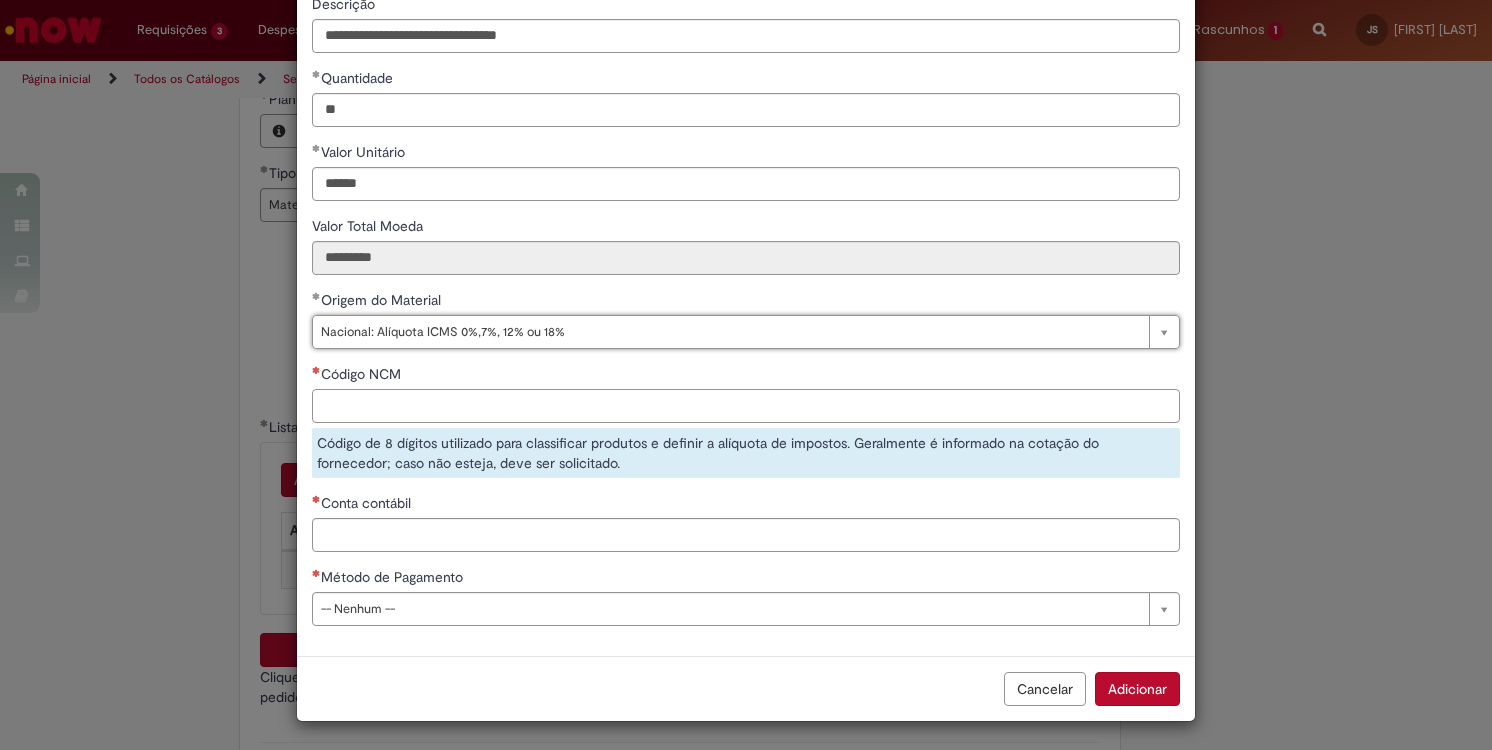 click on "Código NCM" at bounding box center [746, 406] 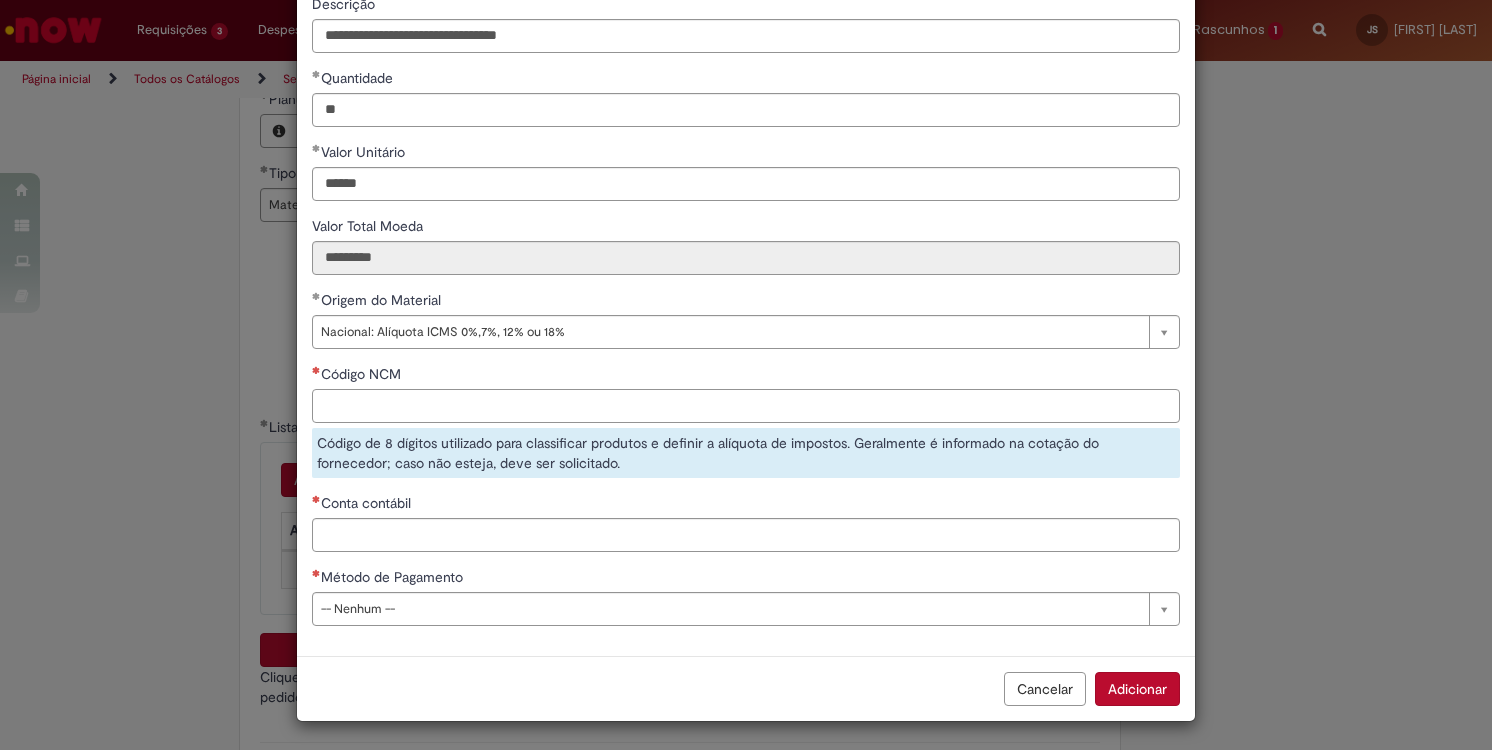 paste on "********" 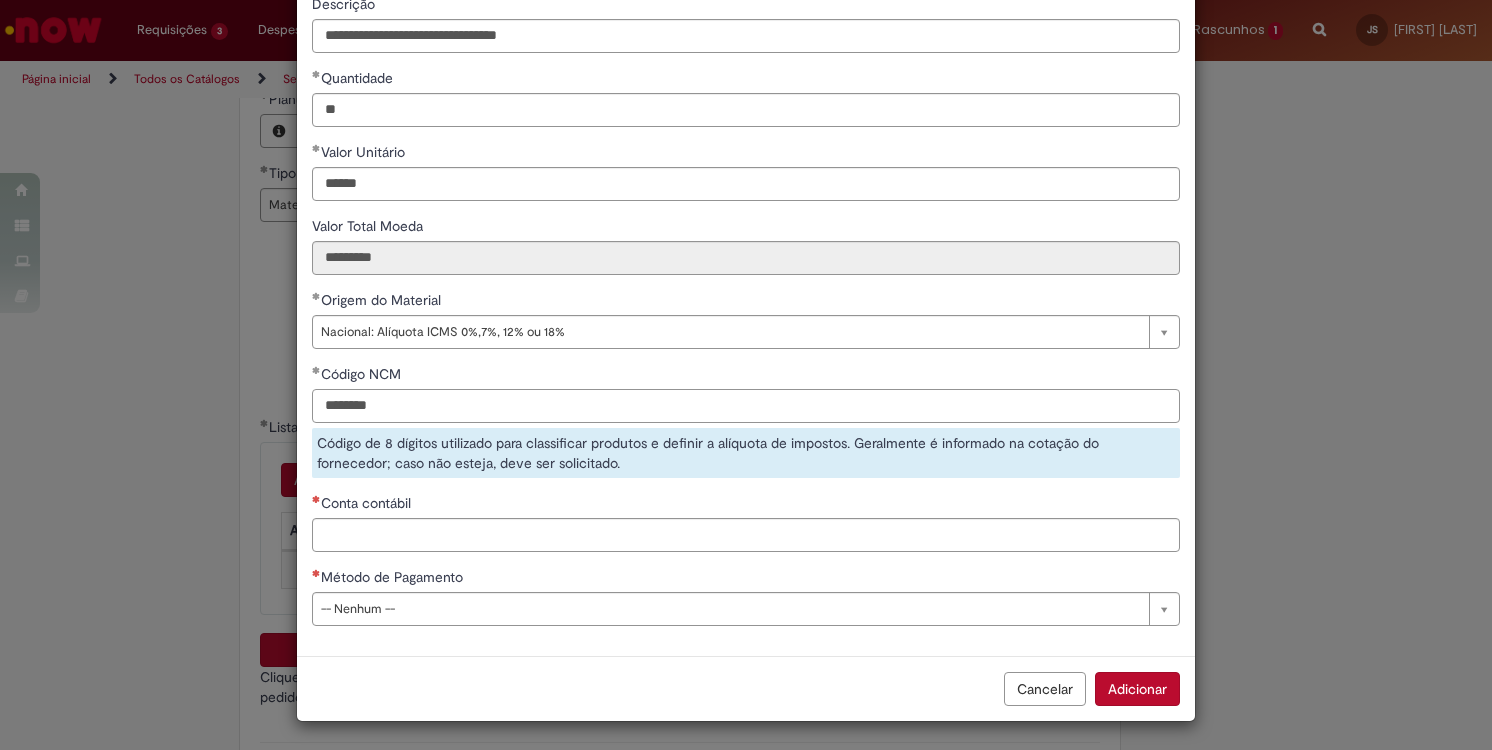 type on "********" 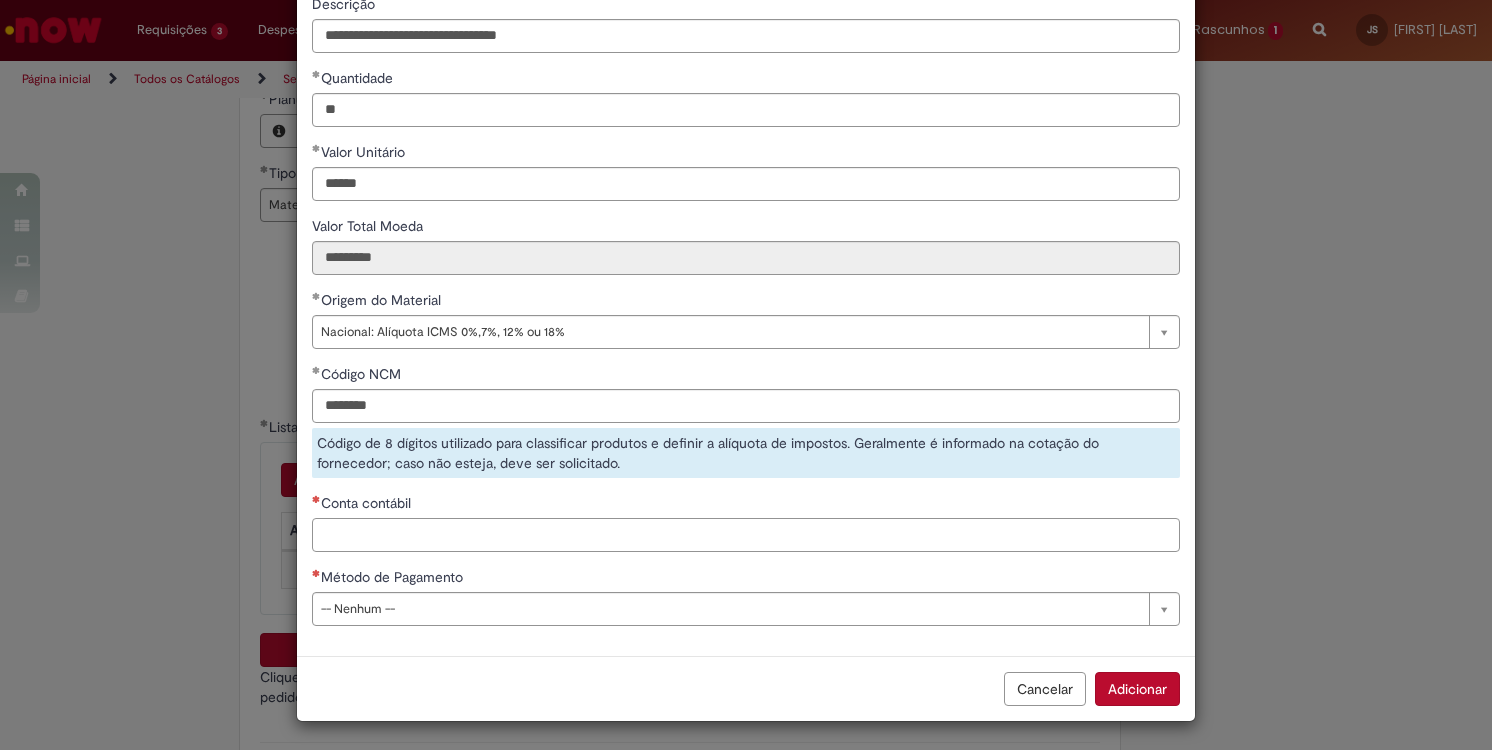 click on "Conta contábil" at bounding box center (746, 535) 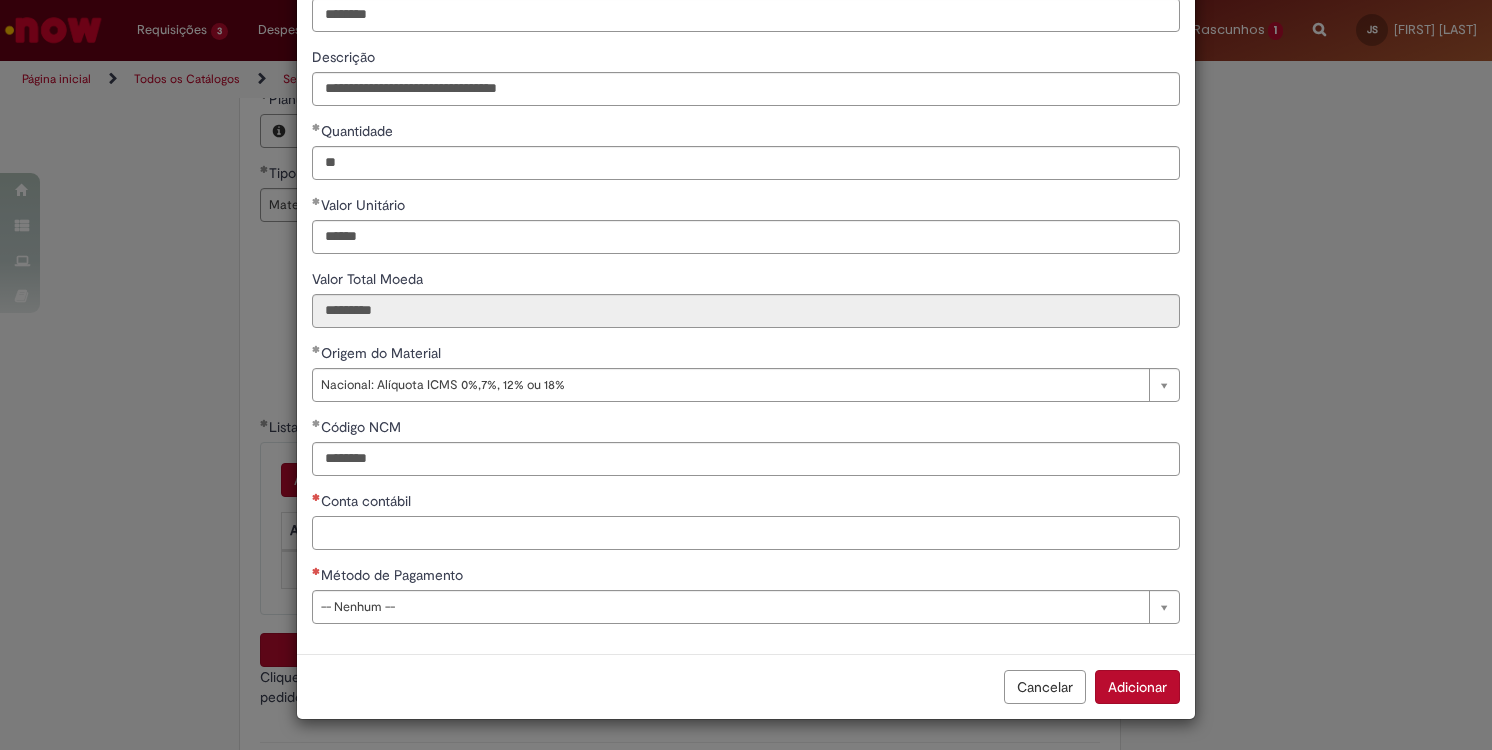 scroll, scrollTop: 128, scrollLeft: 0, axis: vertical 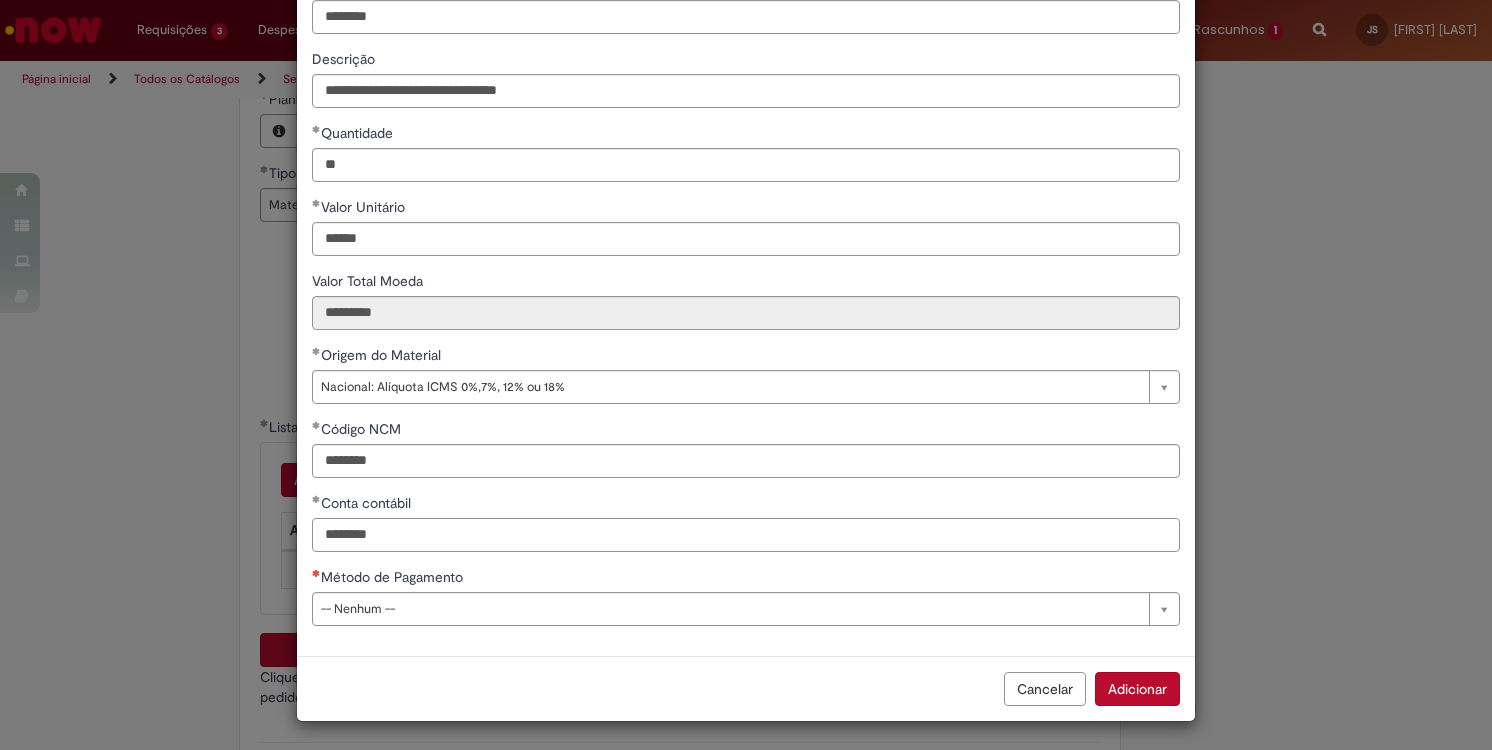 type on "********" 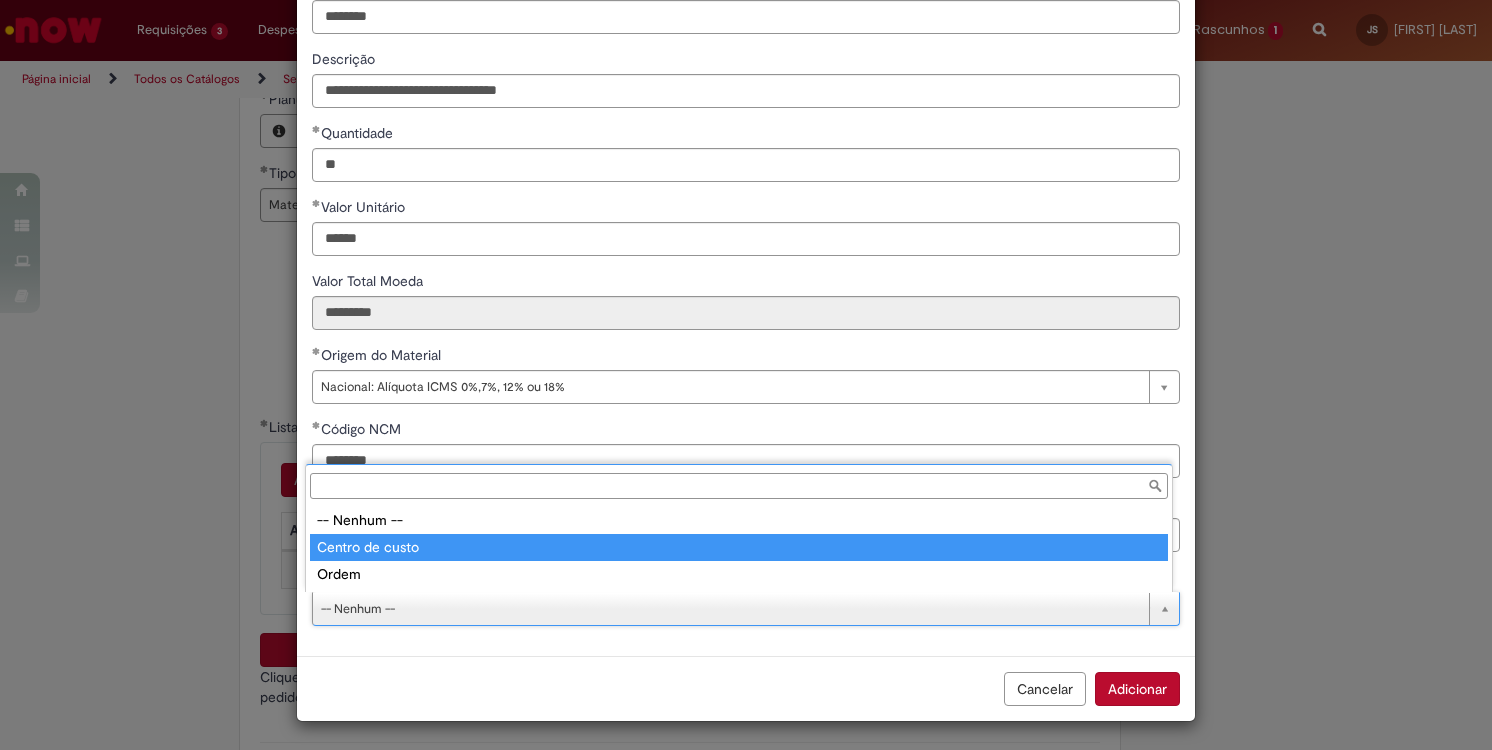 type on "**********" 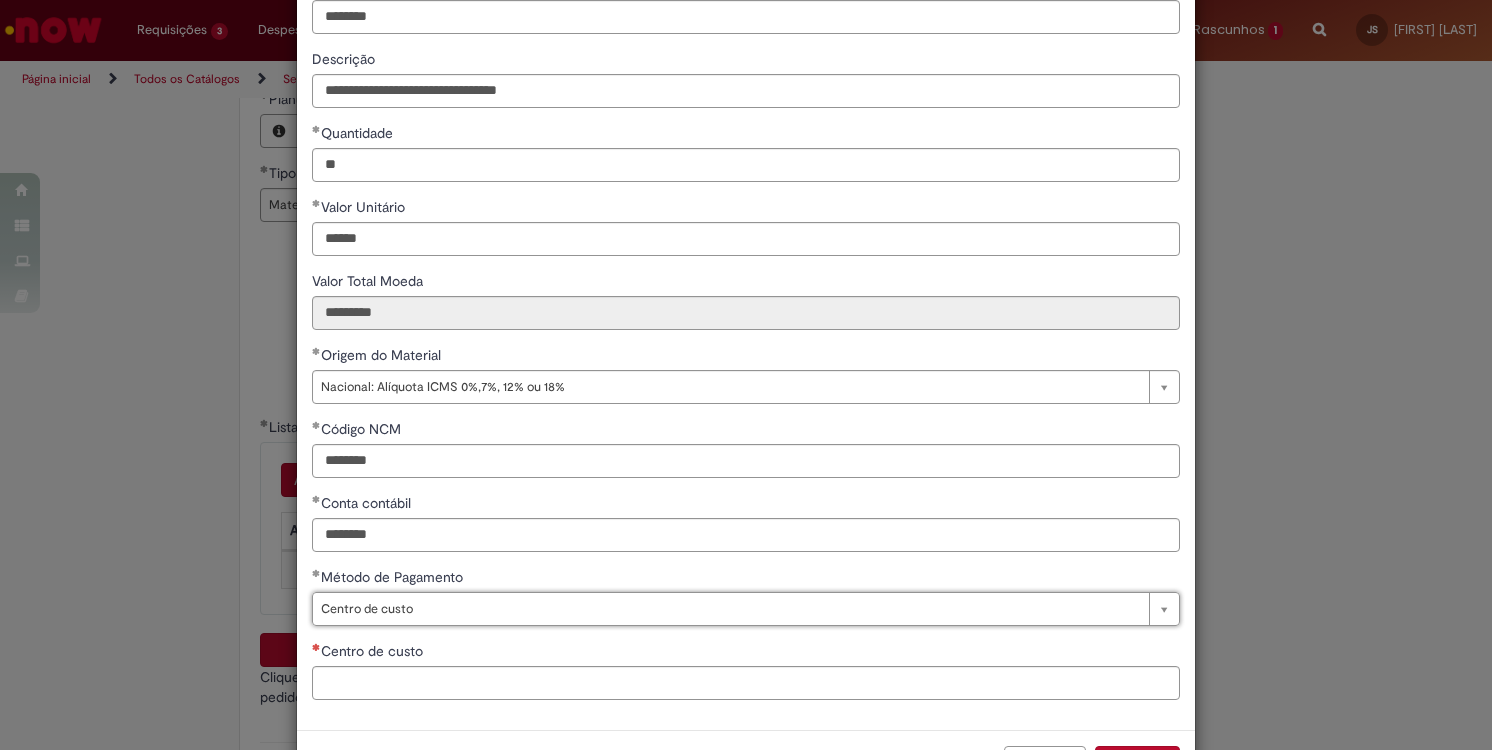 scroll, scrollTop: 202, scrollLeft: 0, axis: vertical 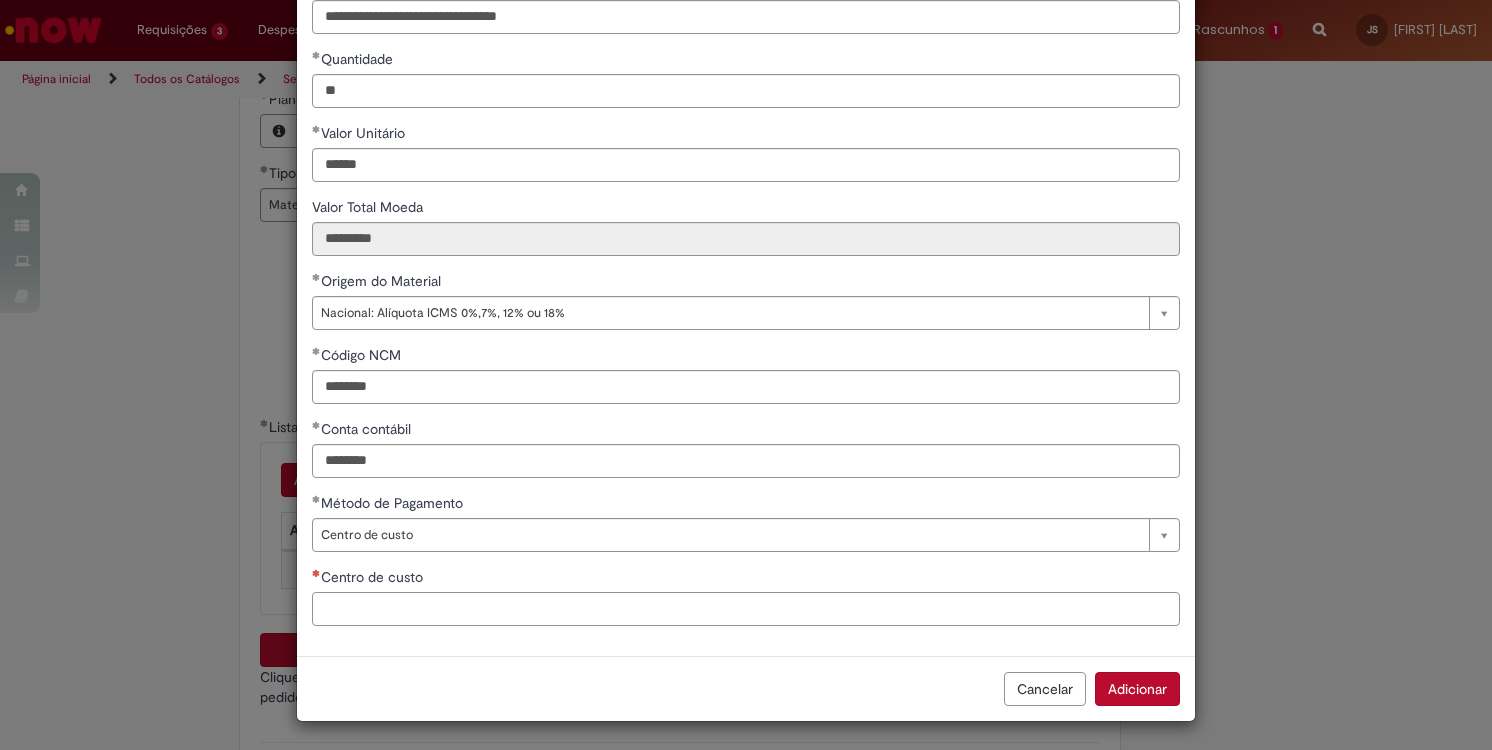 click on "Centro de custo" at bounding box center (746, 609) 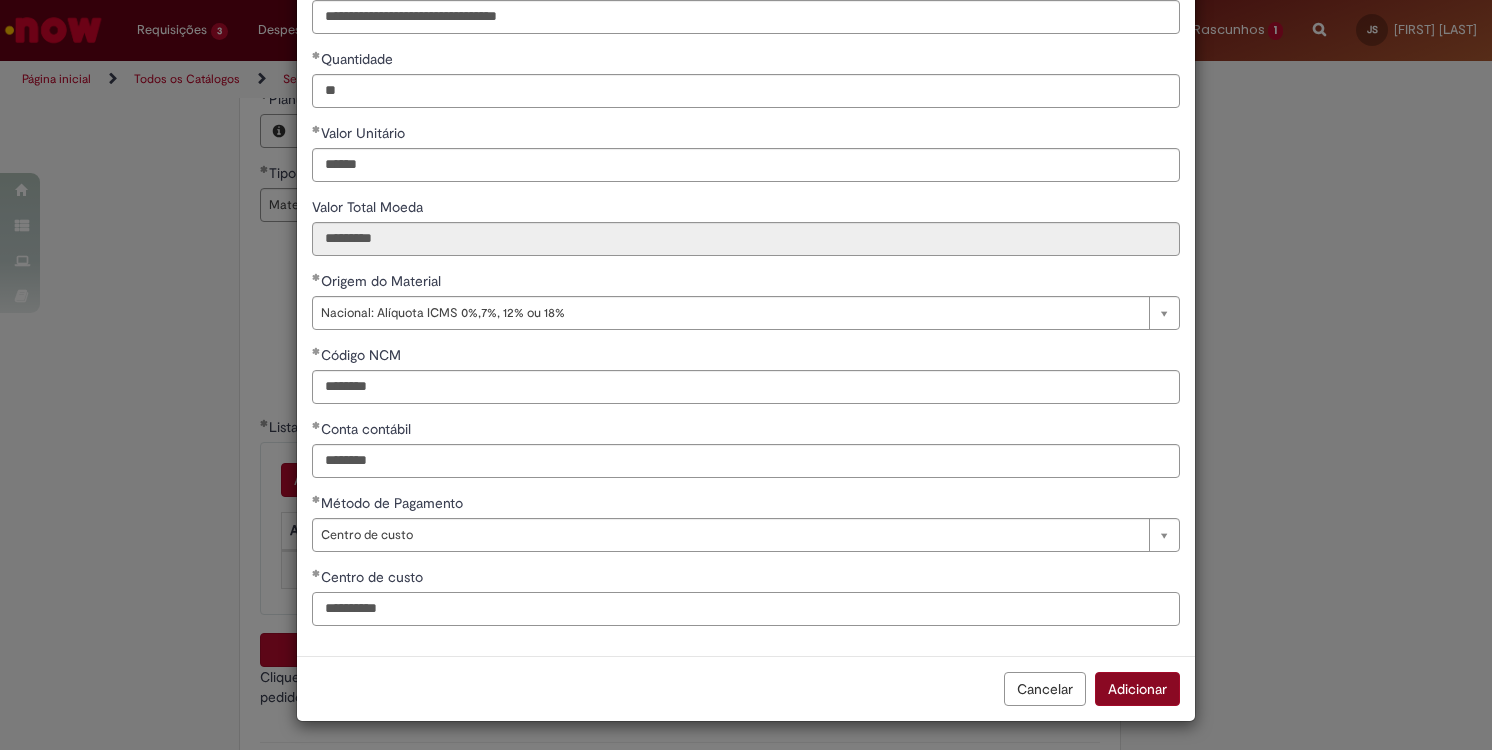 type on "**********" 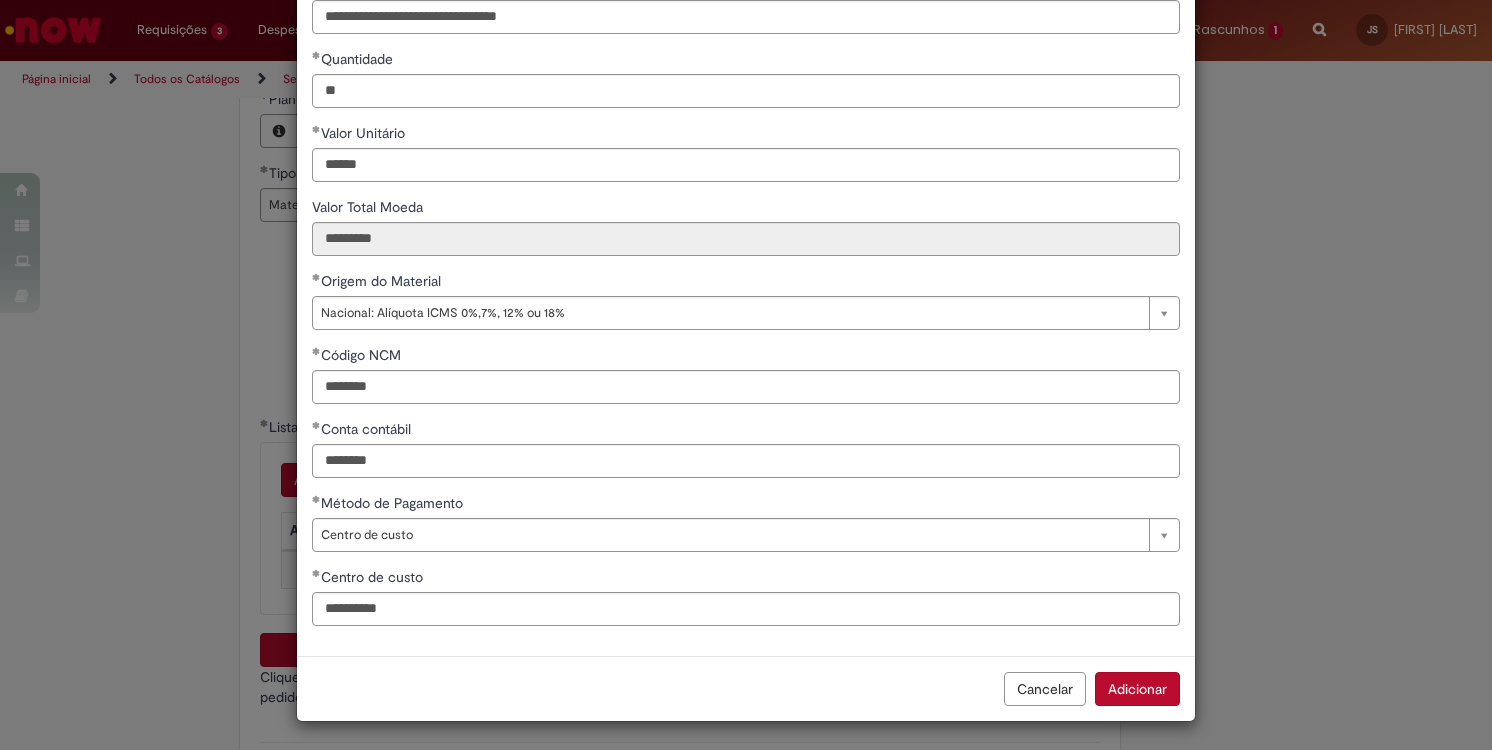 click on "Adicionar" at bounding box center [1137, 689] 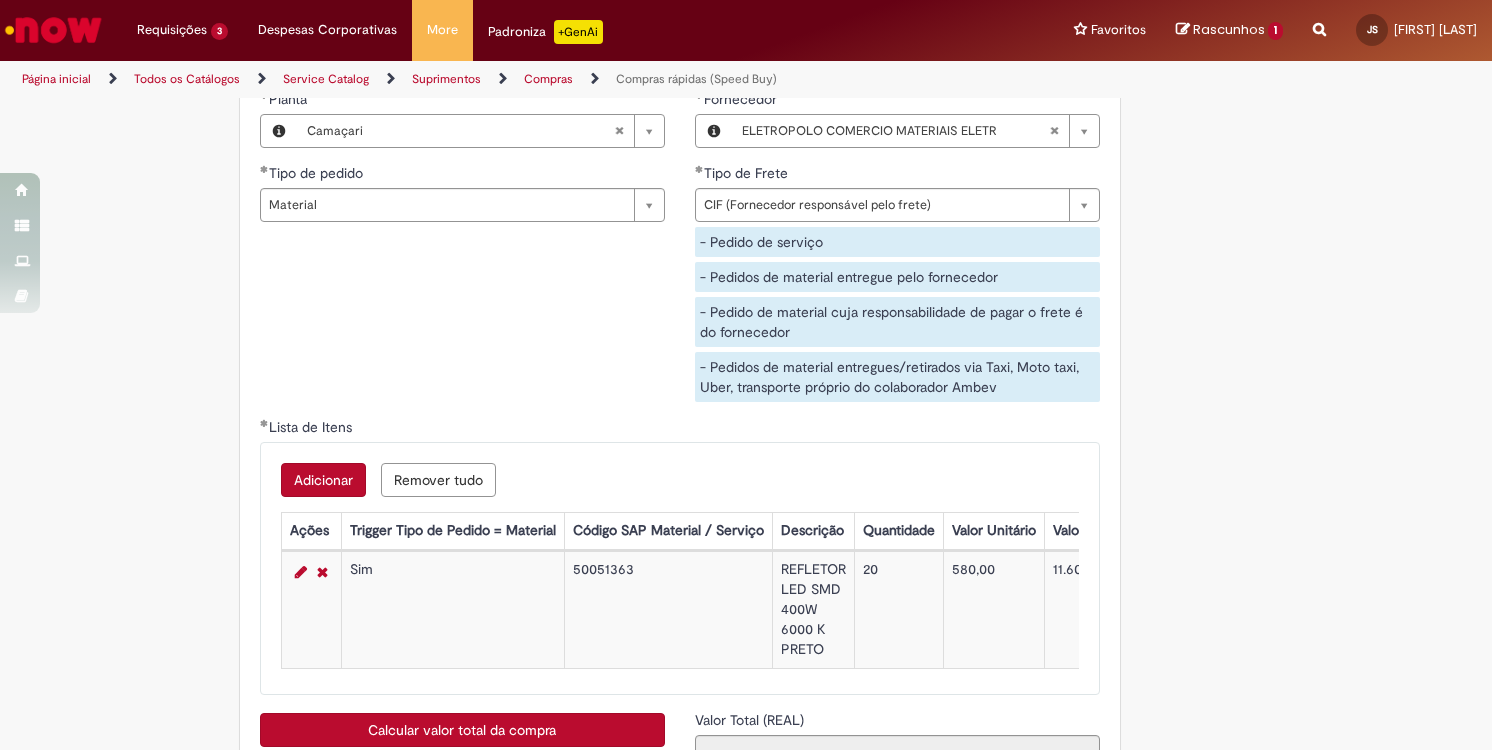 scroll, scrollTop: 3400, scrollLeft: 0, axis: vertical 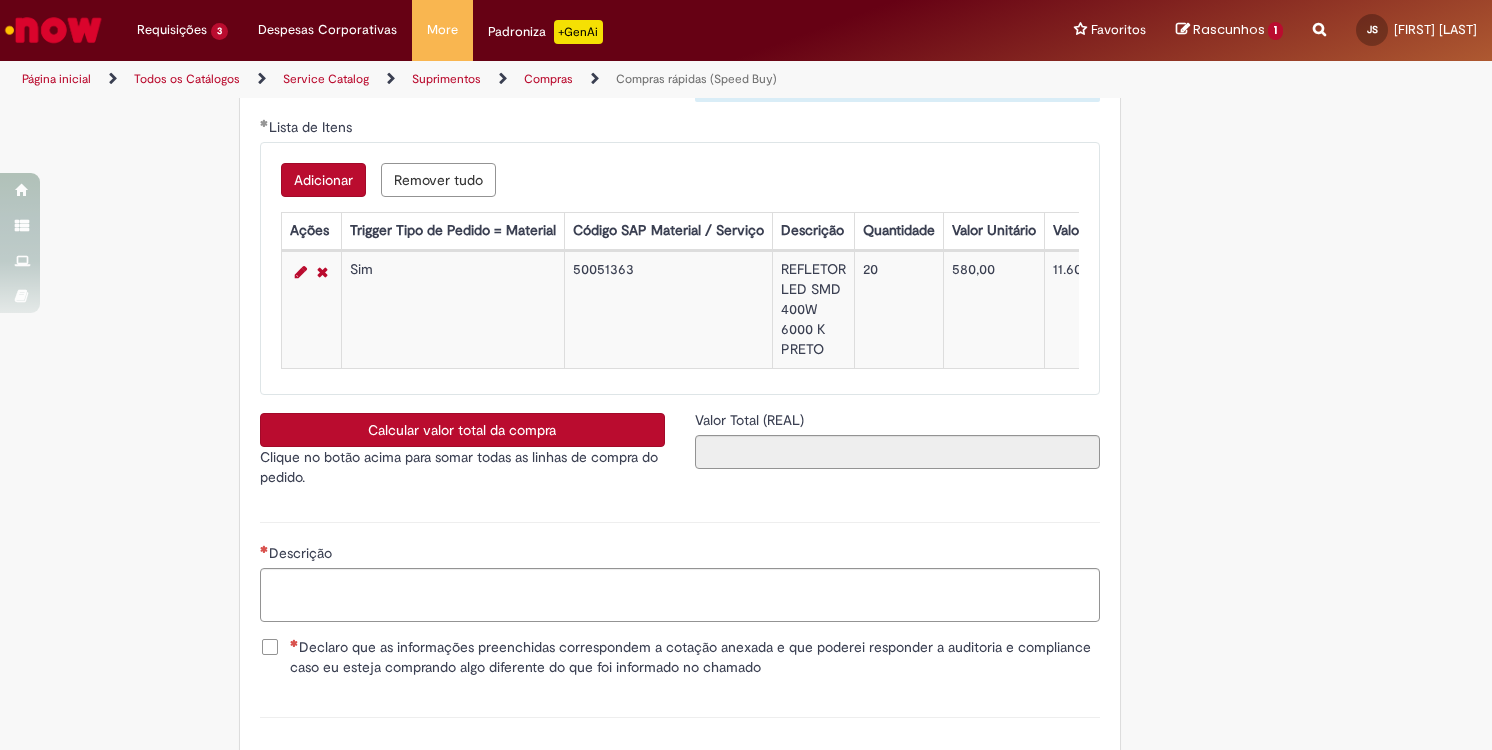 click on "Declaro que as informações preenchidas correspondem a cotação anexada e que poderei responder a auditoria e compliance caso eu esteja comprando algo diferente do que foi informado no chamado" at bounding box center [695, 657] 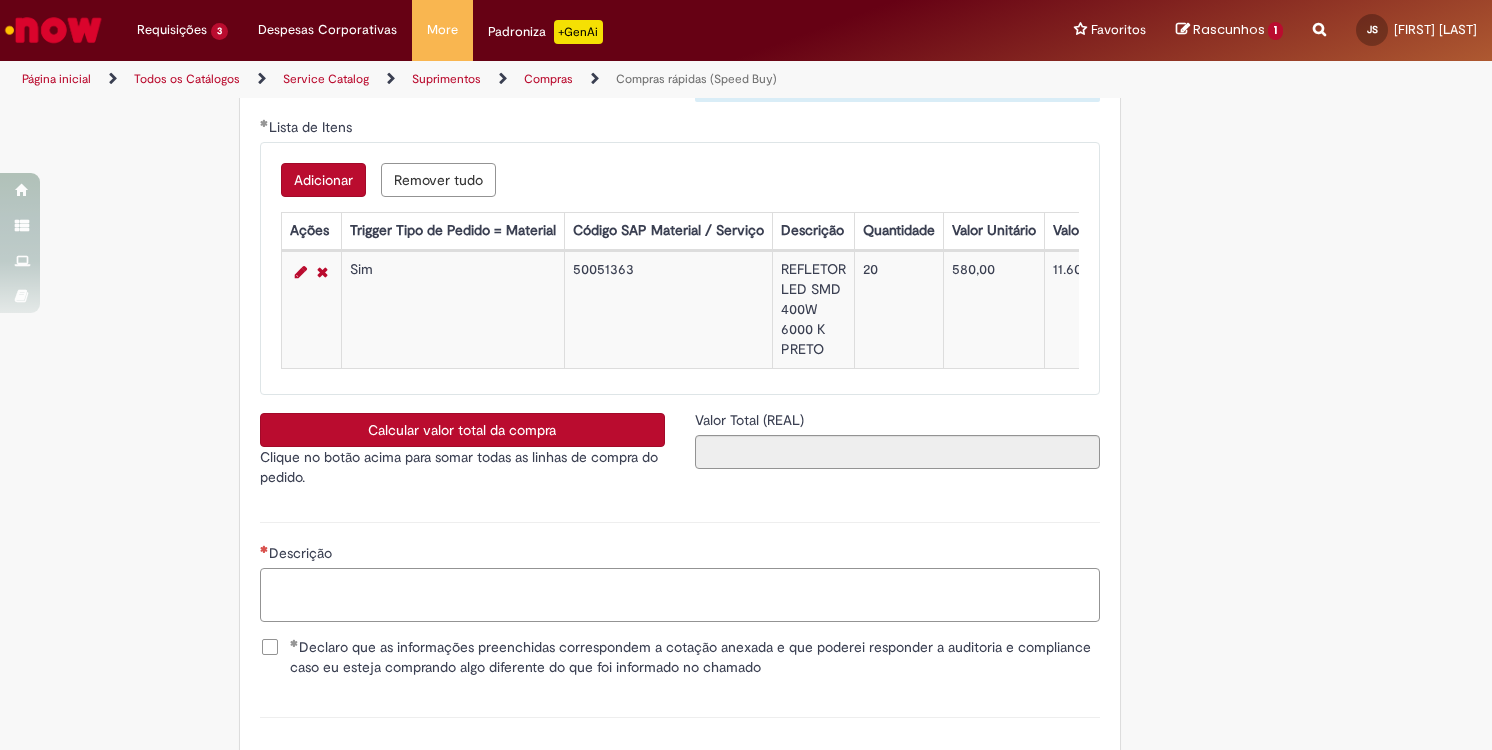 click on "Descrição" at bounding box center [680, 595] 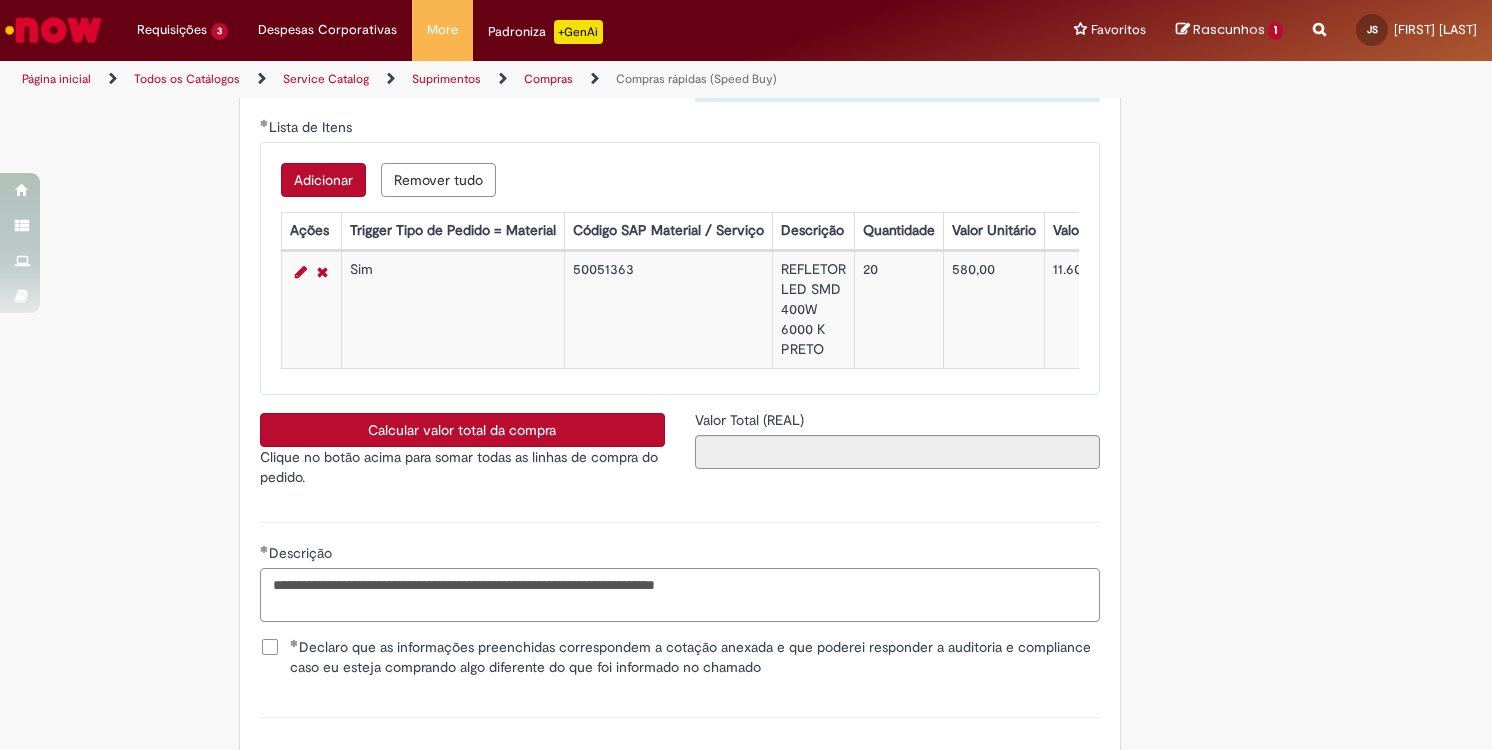 scroll, scrollTop: 3604, scrollLeft: 0, axis: vertical 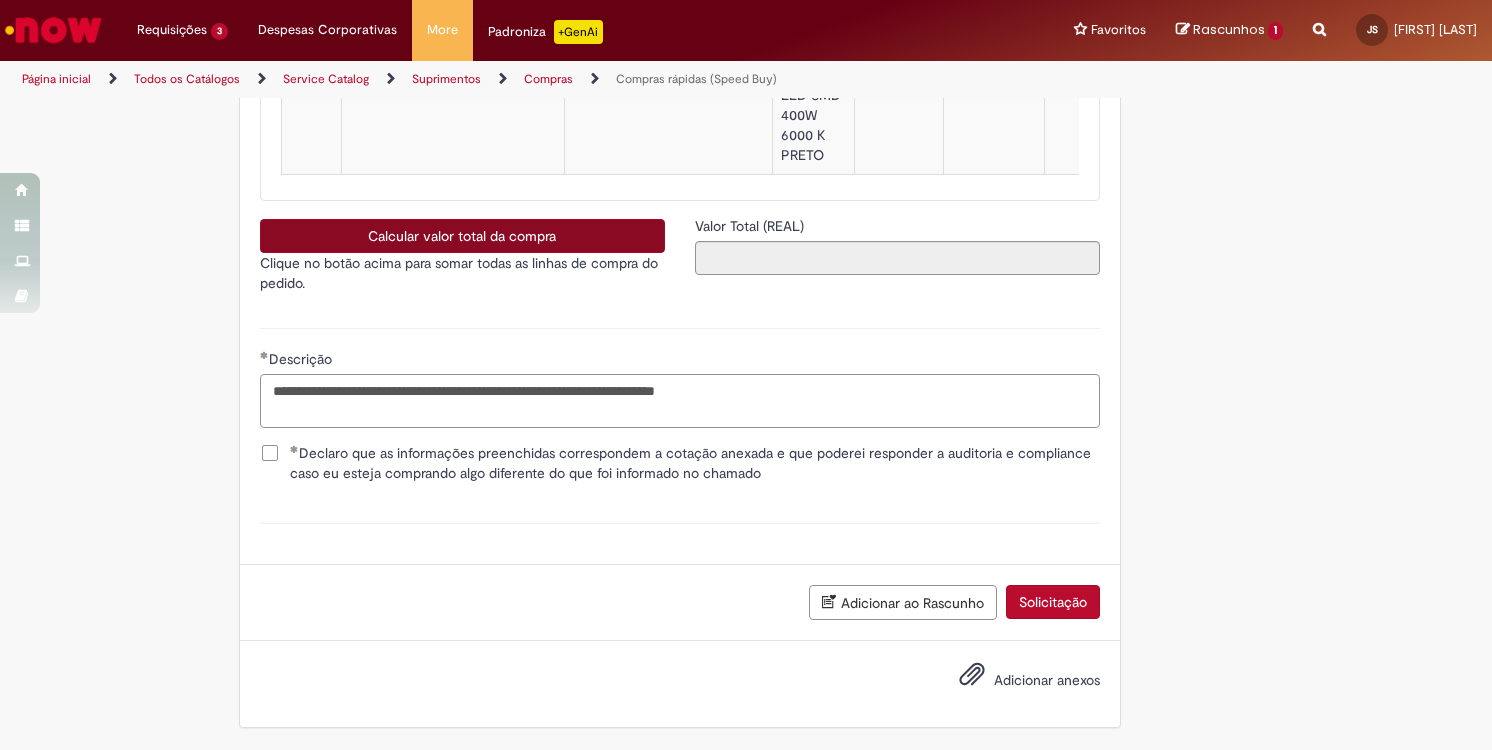 type on "**********" 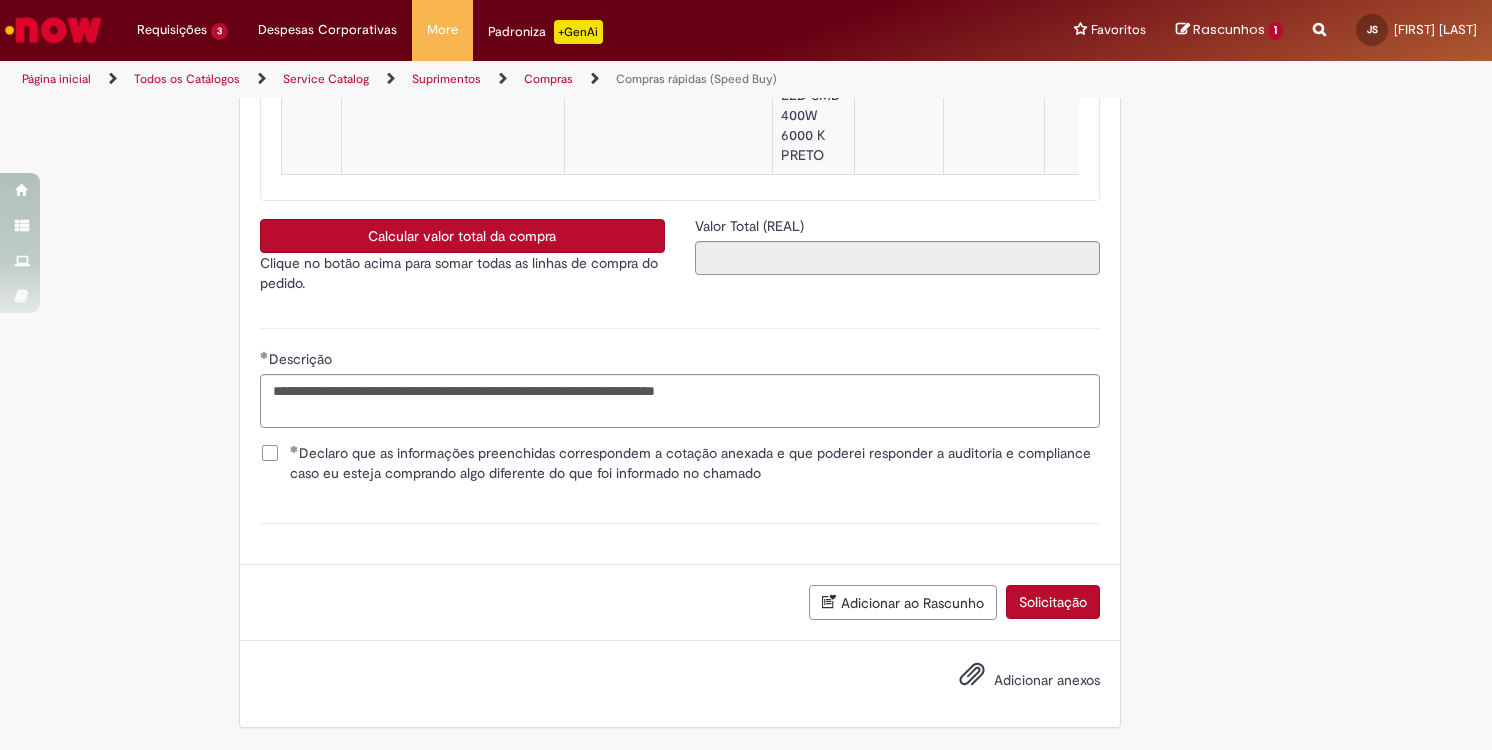 click on "Calcular valor total da compra" at bounding box center (462, 236) 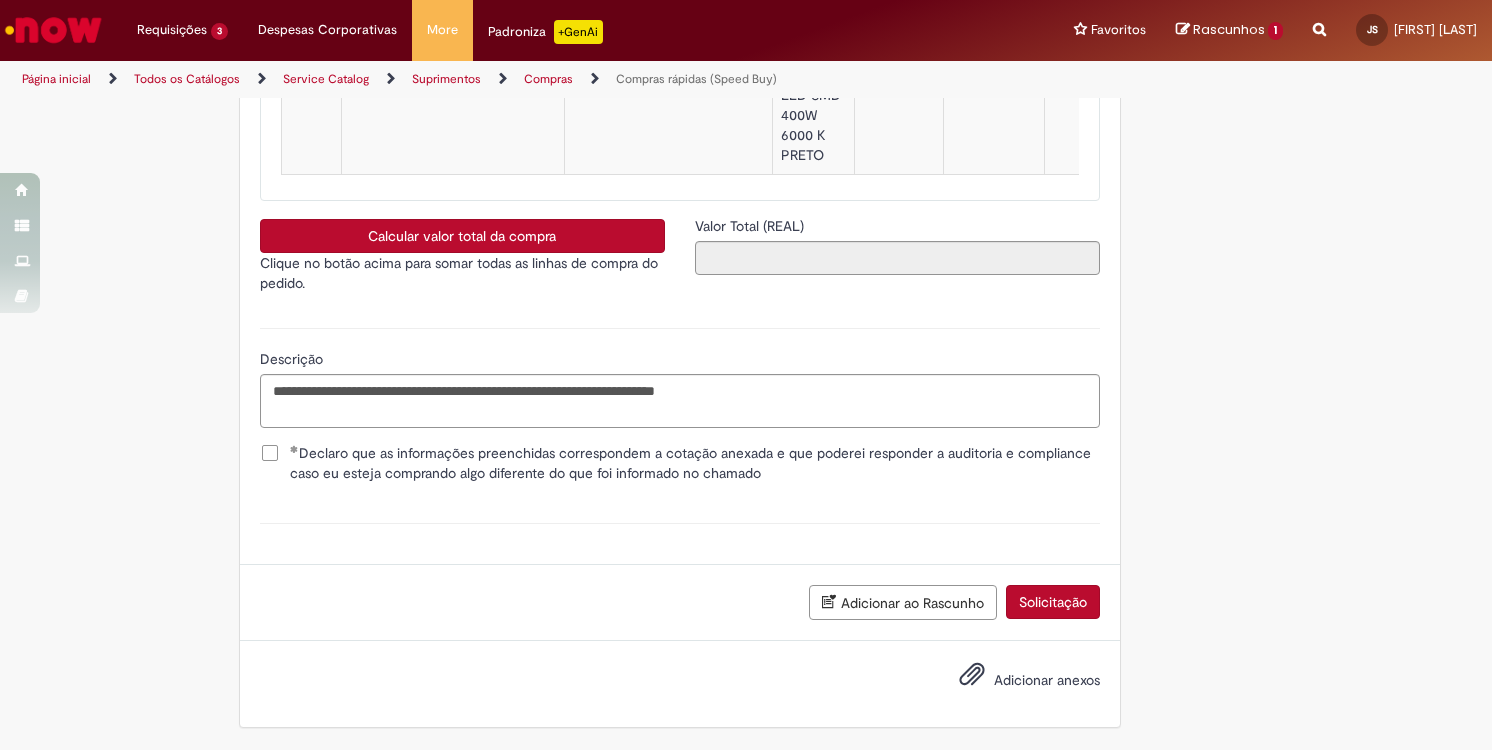 type on "**********" 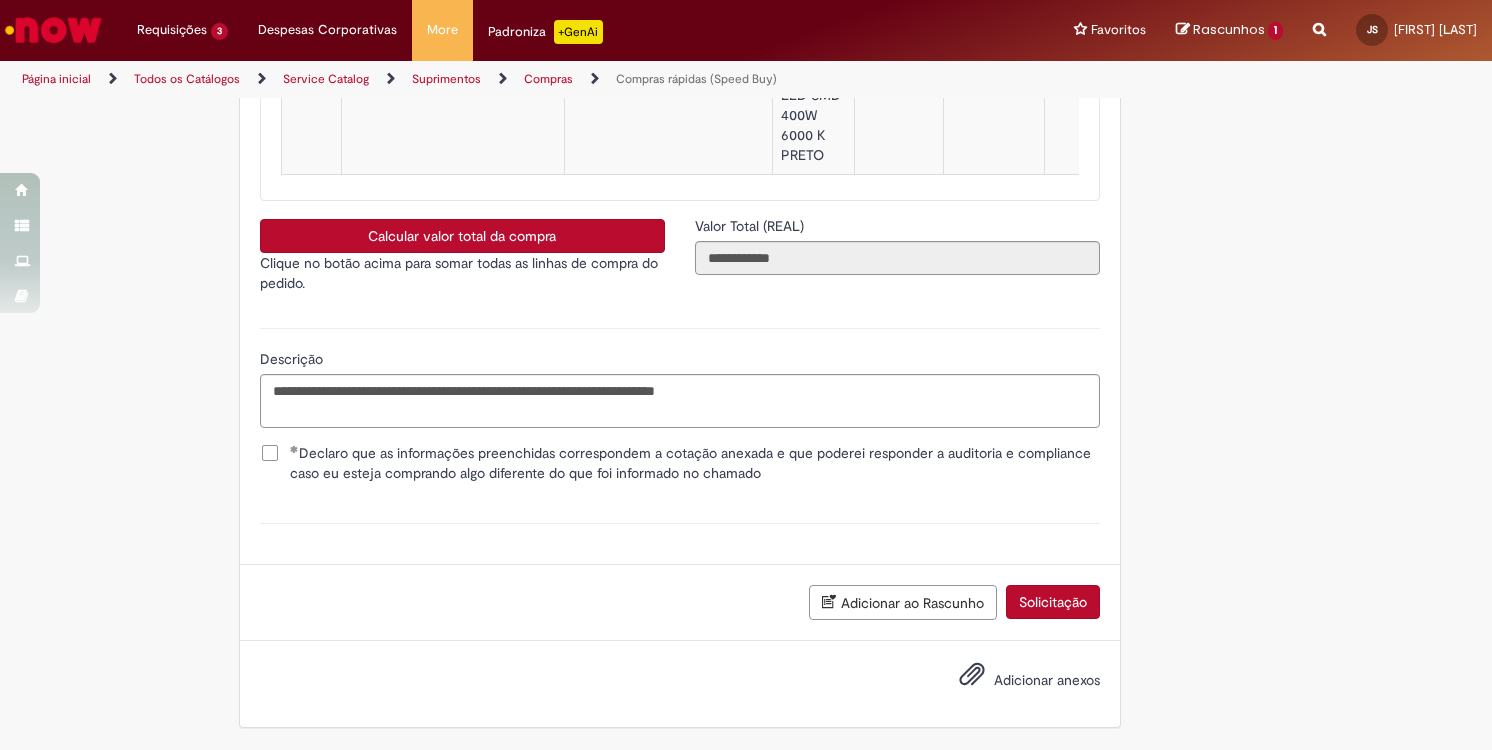 click on "Adicionar anexos" at bounding box center [1047, 680] 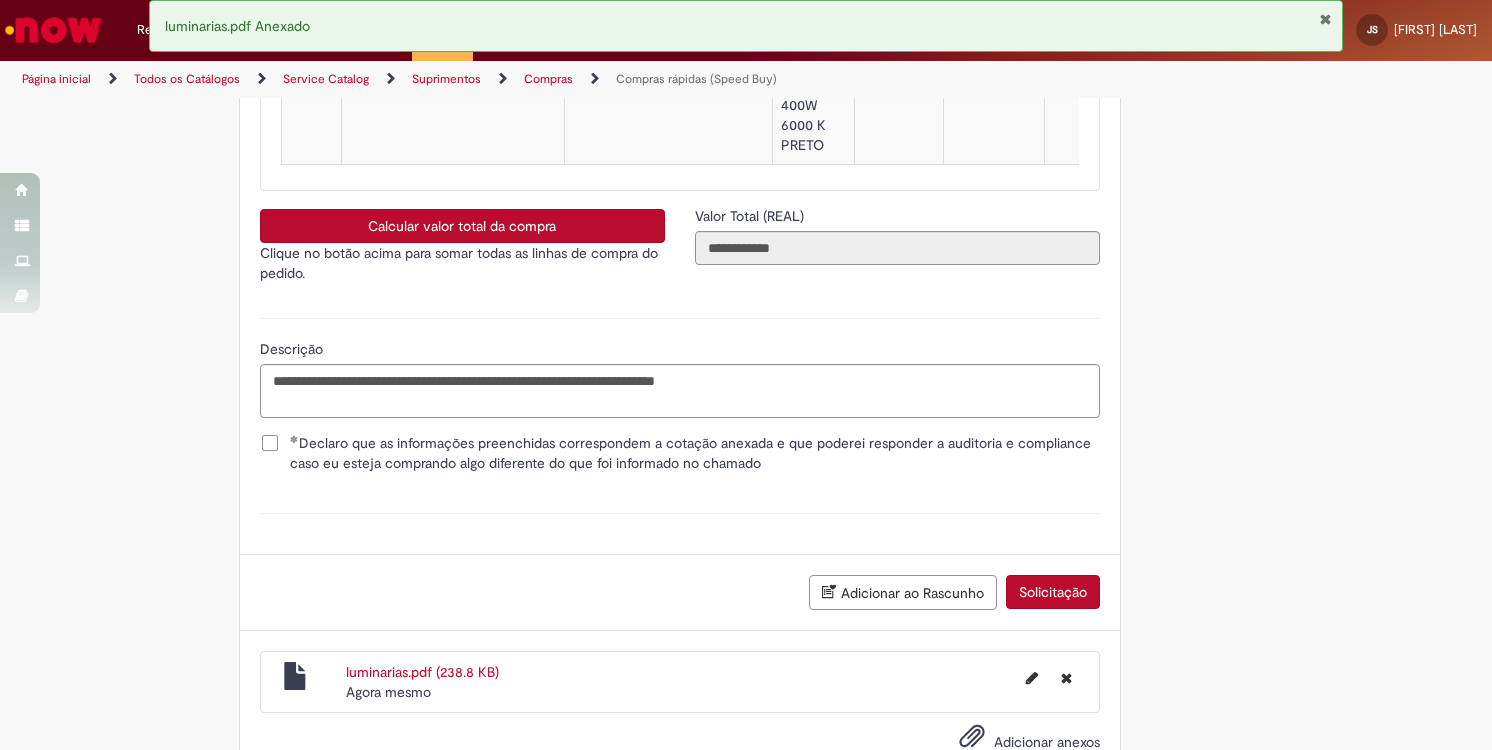 click on "Solicitação" at bounding box center (1053, 592) 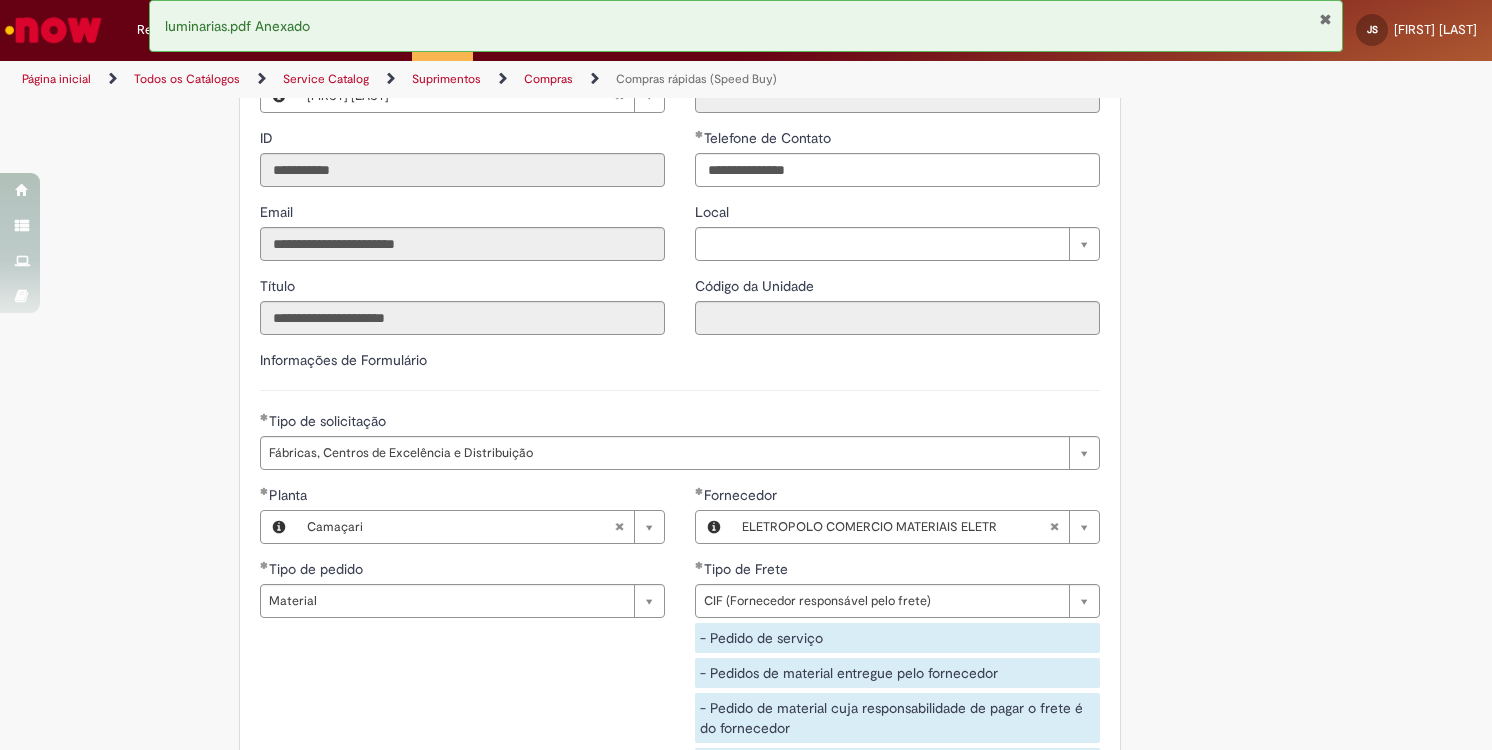 scroll, scrollTop: 2404, scrollLeft: 0, axis: vertical 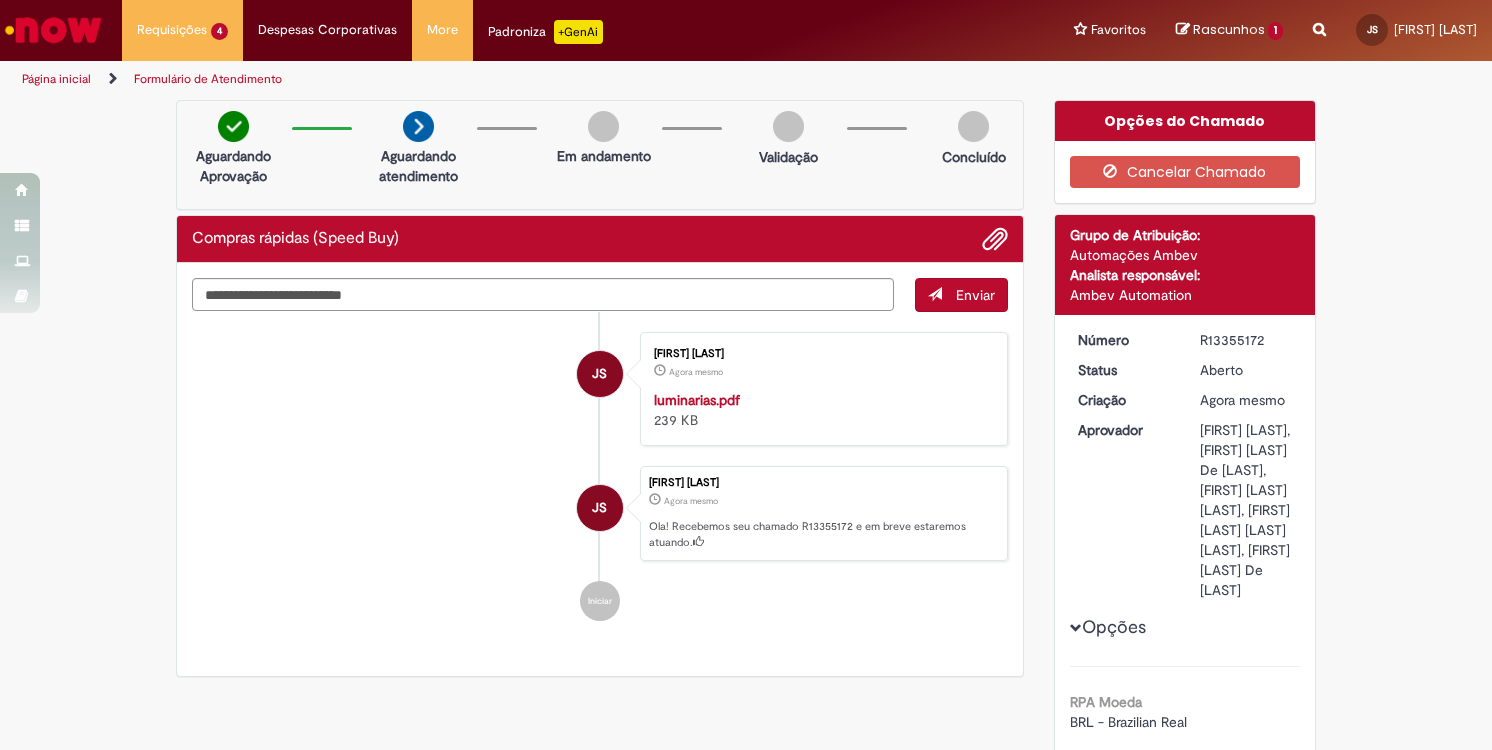 drag, startPoint x: 1175, startPoint y: 344, endPoint x: 1270, endPoint y: 341, distance: 95.047356 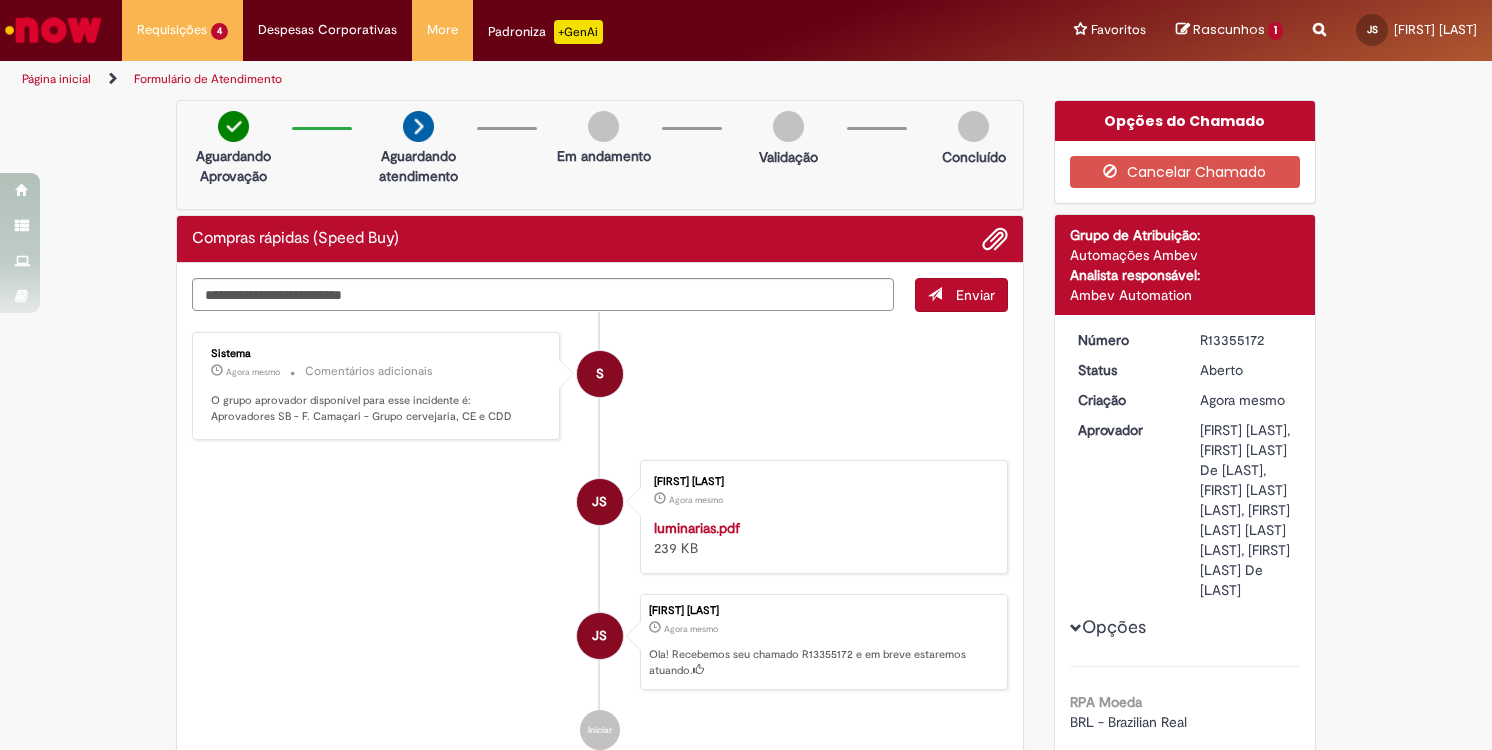 copy on "R13355172" 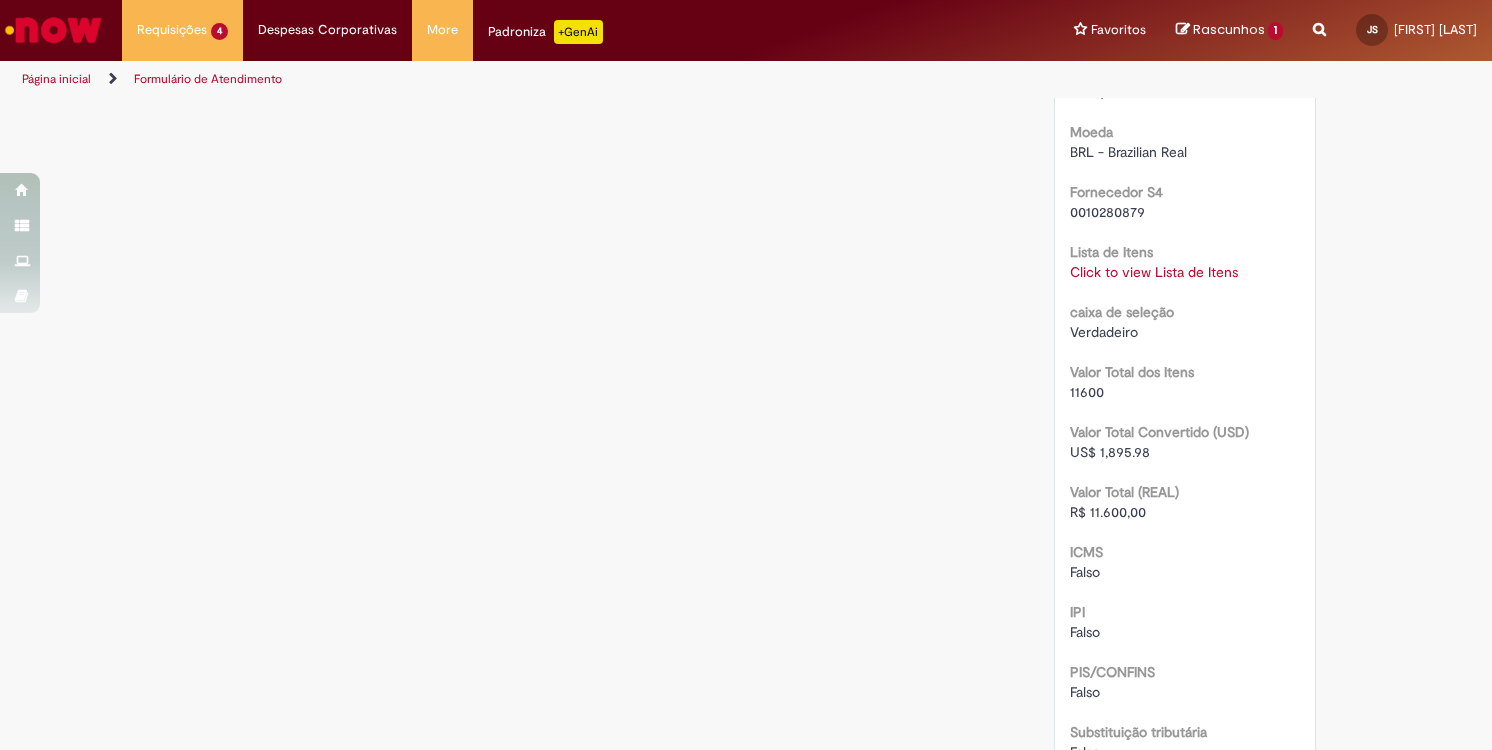 scroll, scrollTop: 2300, scrollLeft: 0, axis: vertical 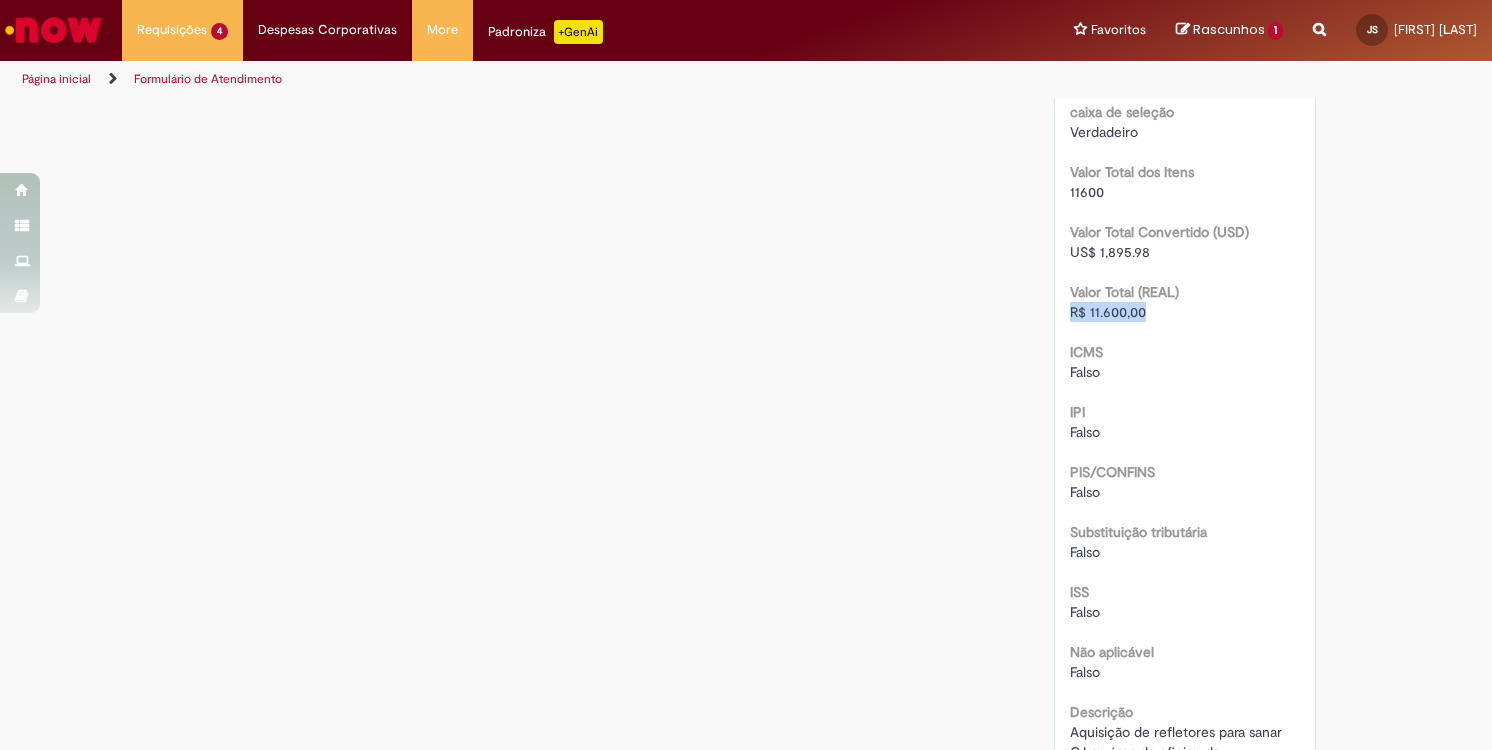 drag, startPoint x: 1061, startPoint y: 468, endPoint x: 1152, endPoint y: 476, distance: 91.350975 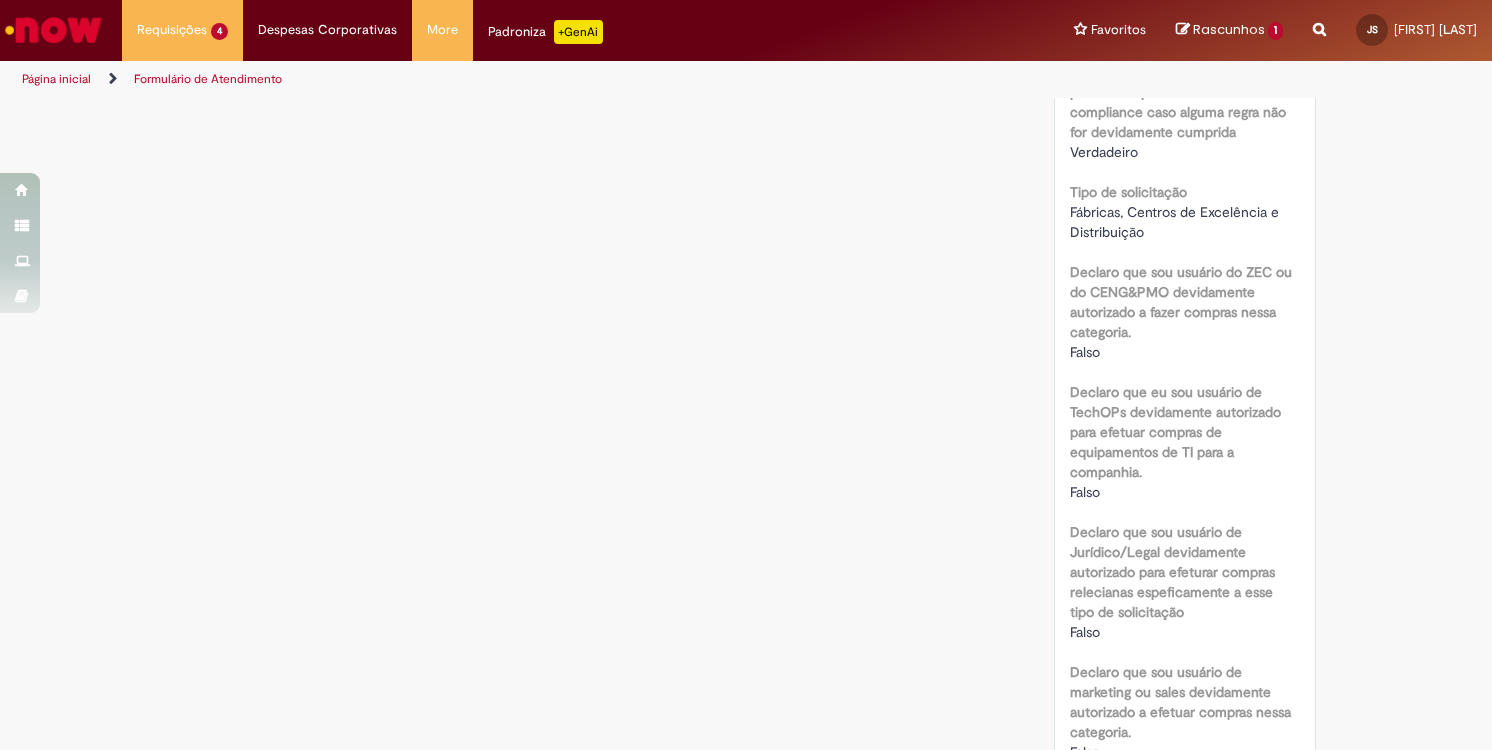 scroll, scrollTop: 600, scrollLeft: 0, axis: vertical 